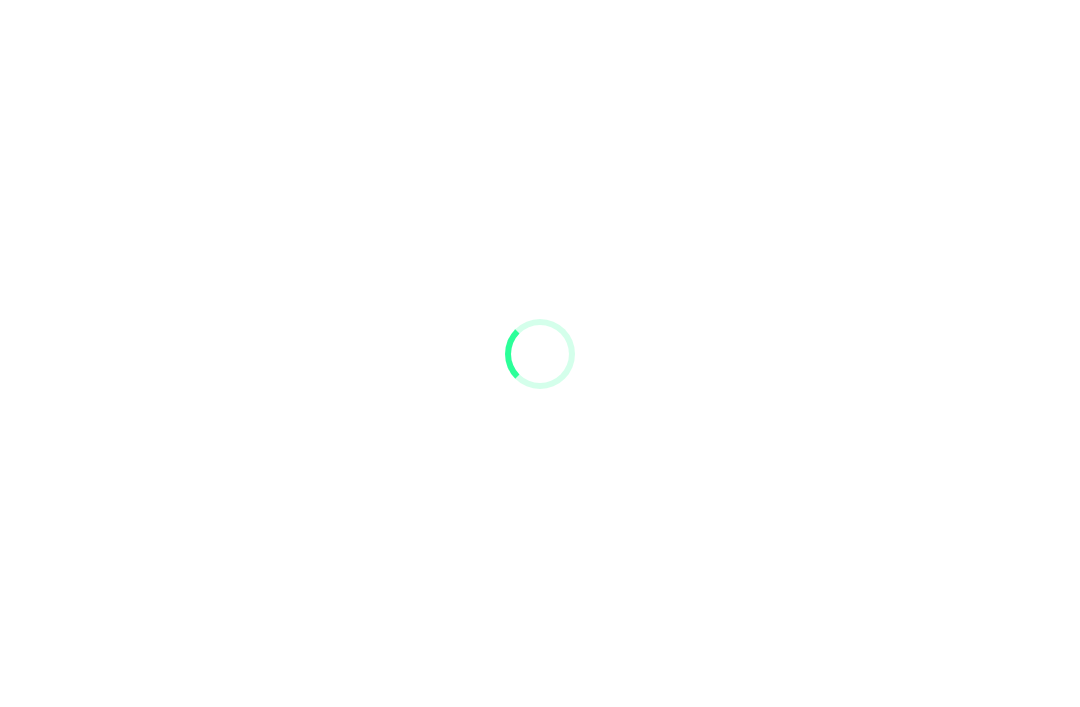 scroll, scrollTop: 0, scrollLeft: 0, axis: both 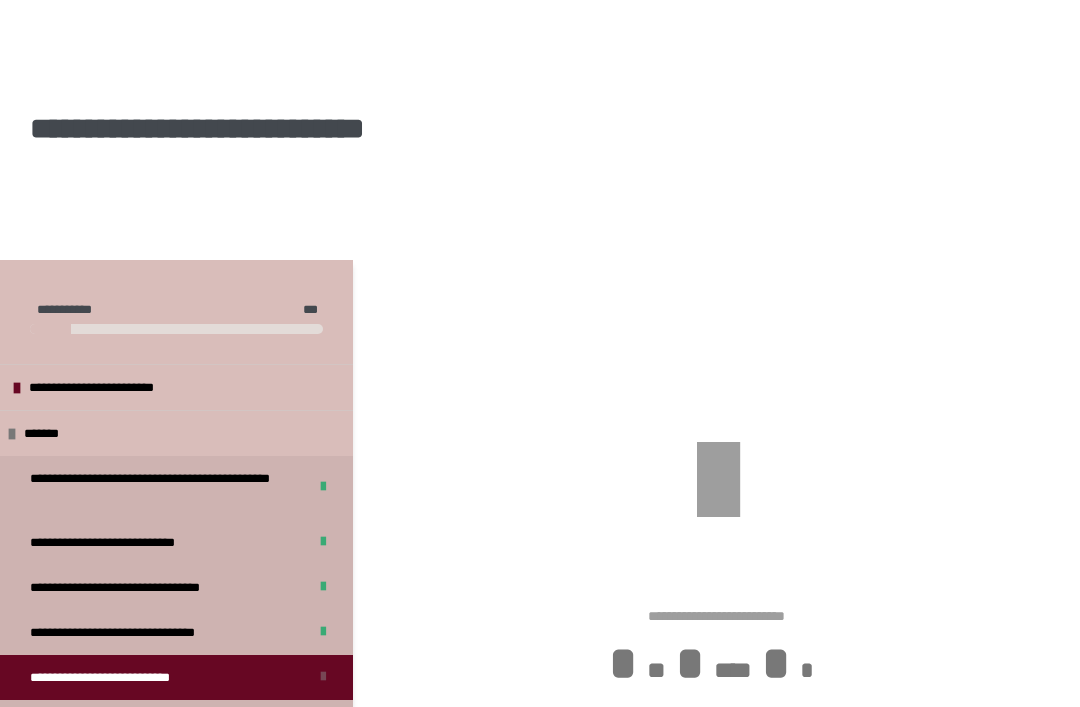 click on "**********" at bounding box center (176, 632) 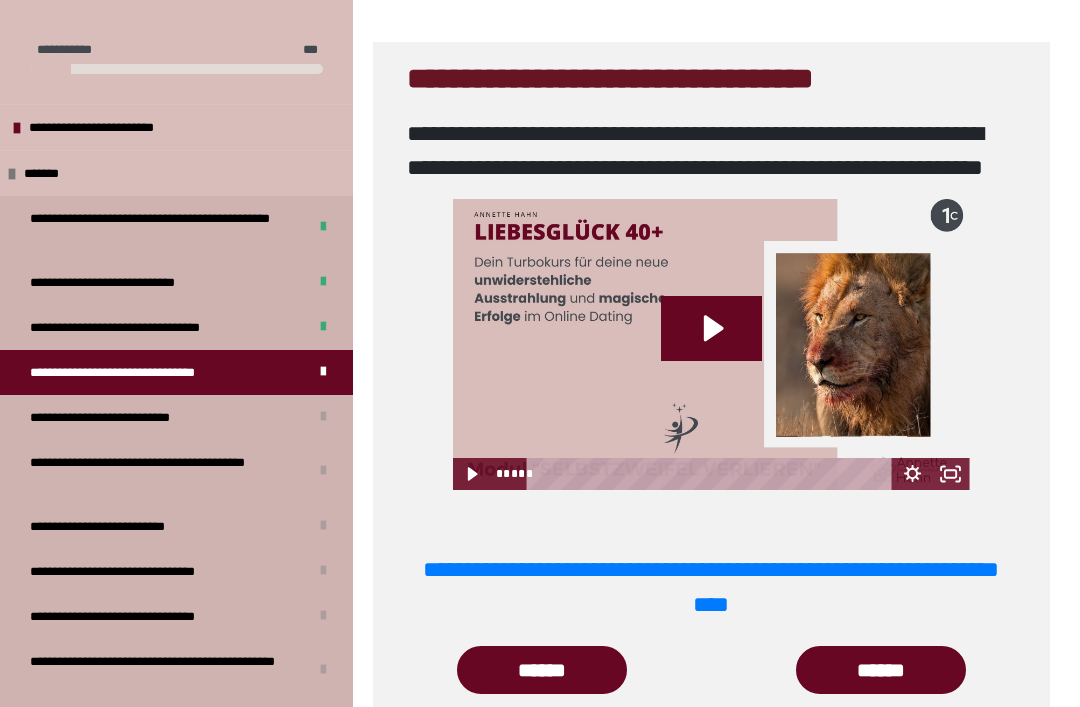 click on "**********" at bounding box center (127, 417) 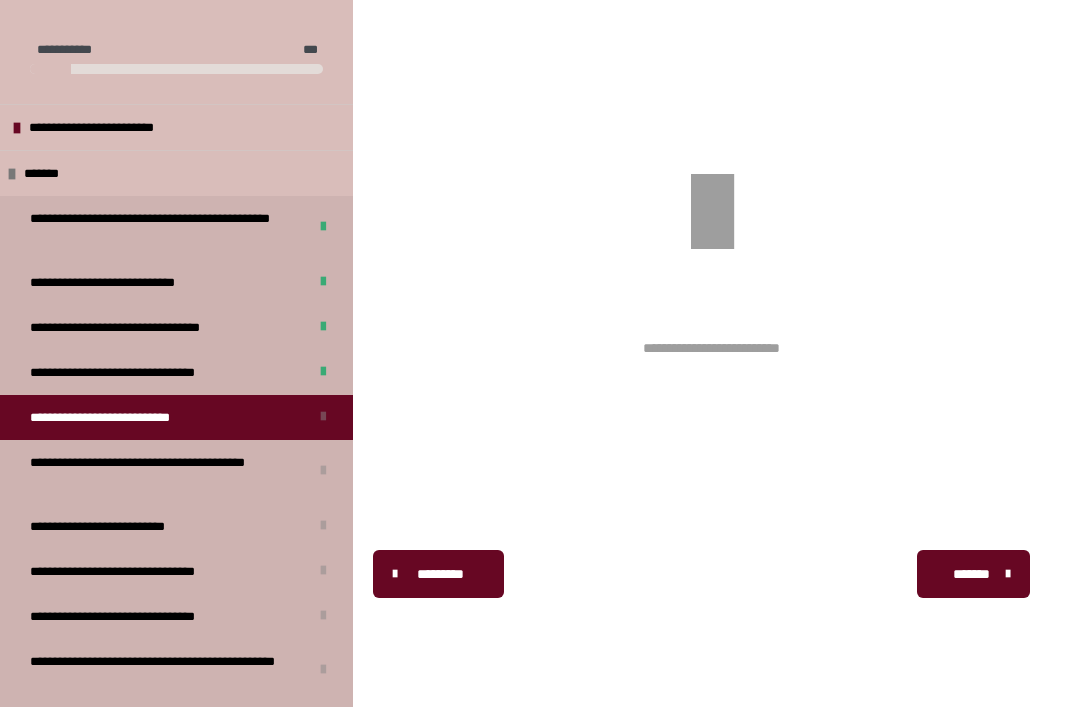 scroll, scrollTop: 270, scrollLeft: 0, axis: vertical 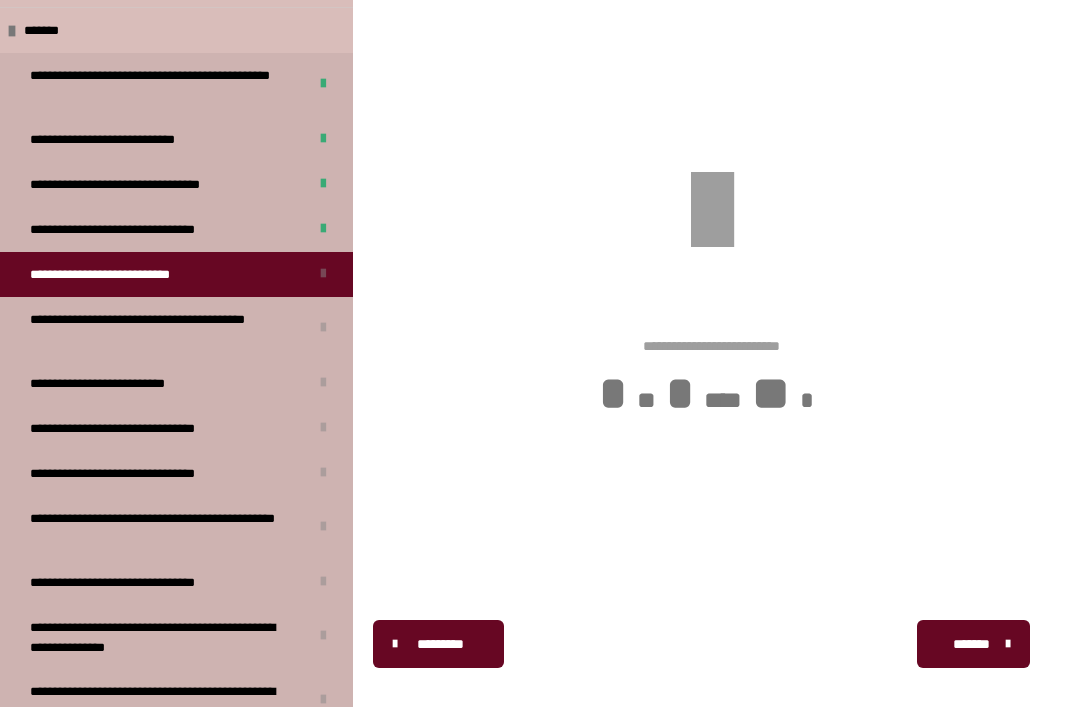 click on "**********" at bounding box center (161, 329) 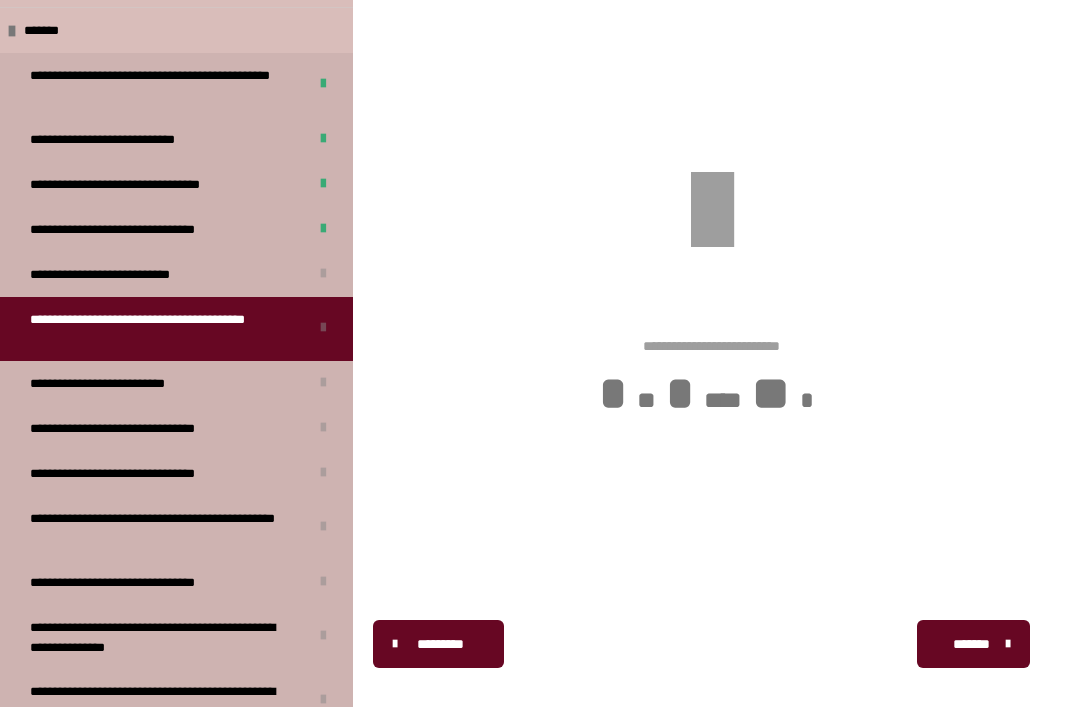 click on "**********" at bounding box center [121, 383] 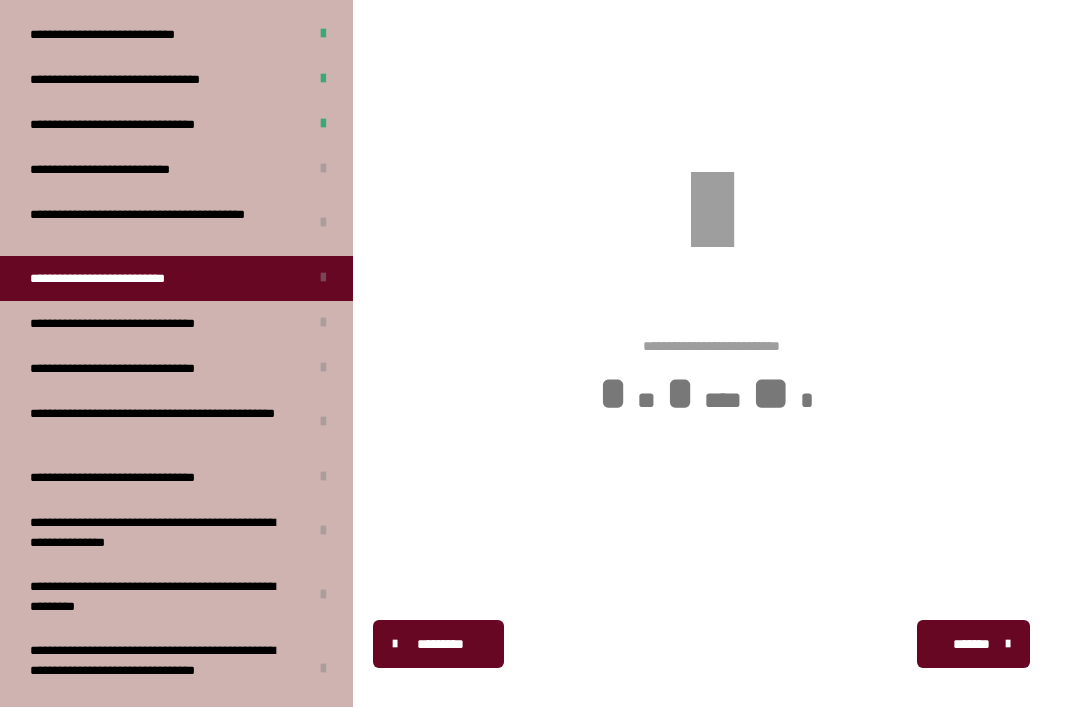 scroll, scrollTop: 256, scrollLeft: 0, axis: vertical 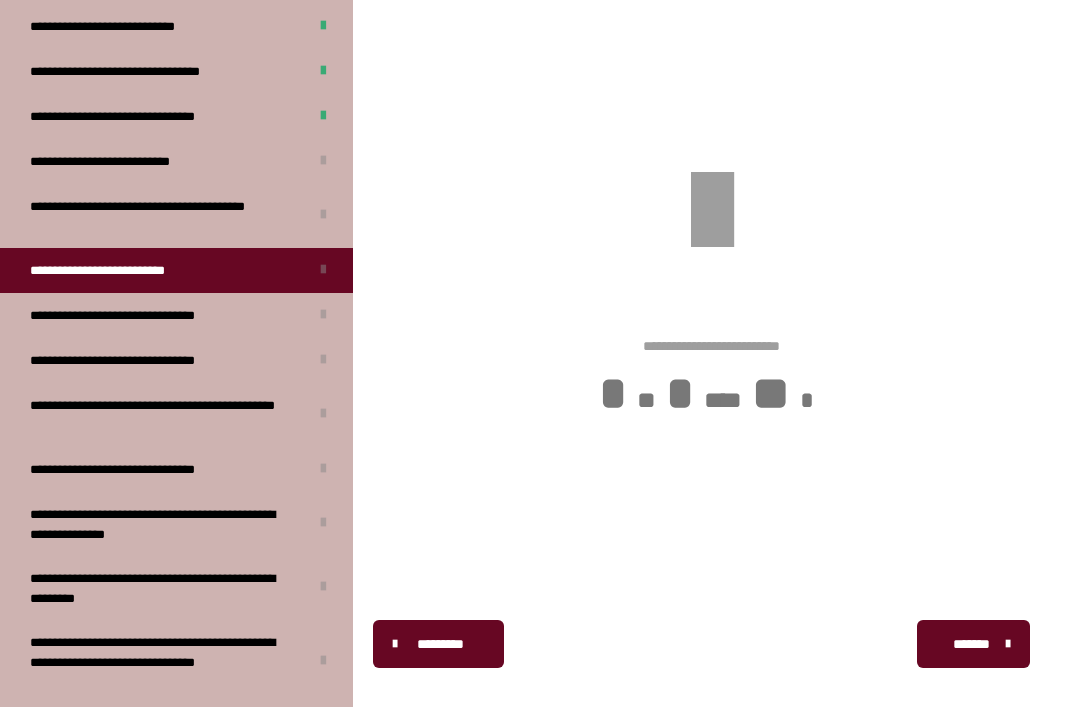 click on "**********" at bounding box center [145, 315] 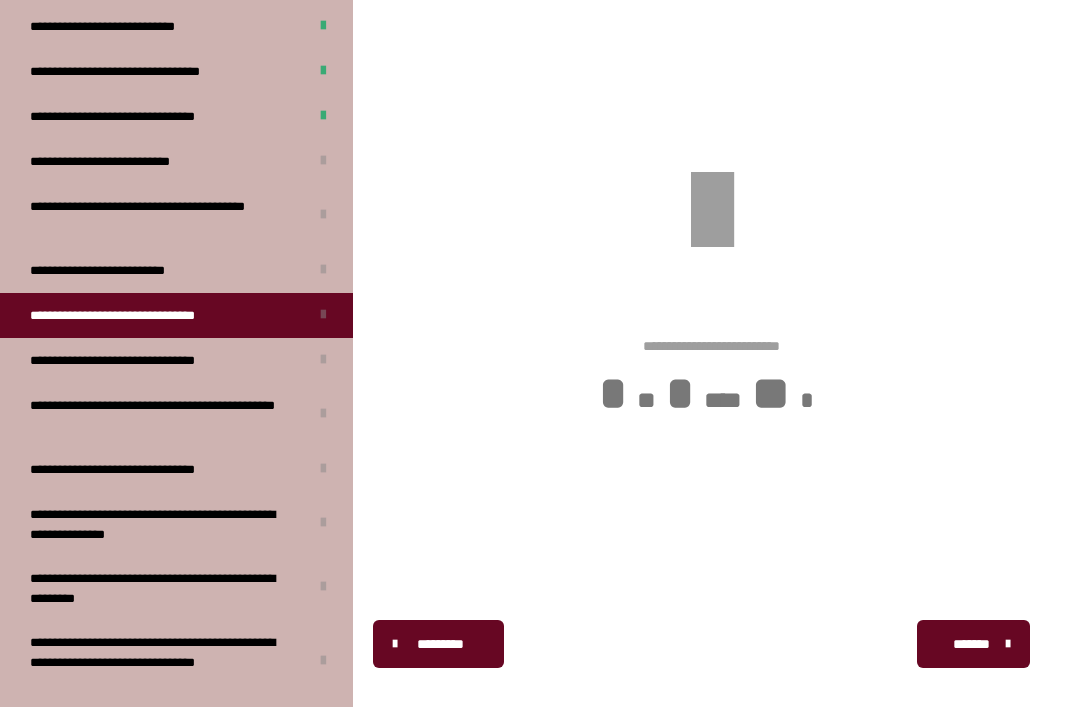 click on "**********" at bounding box center (154, 360) 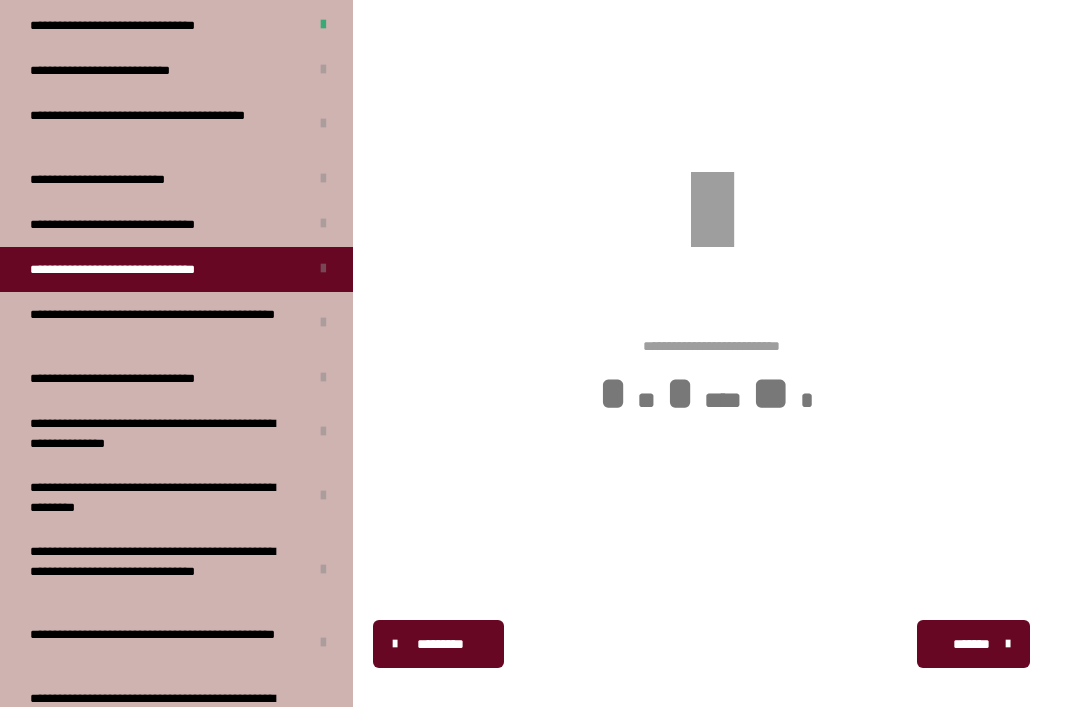 scroll, scrollTop: 353, scrollLeft: 0, axis: vertical 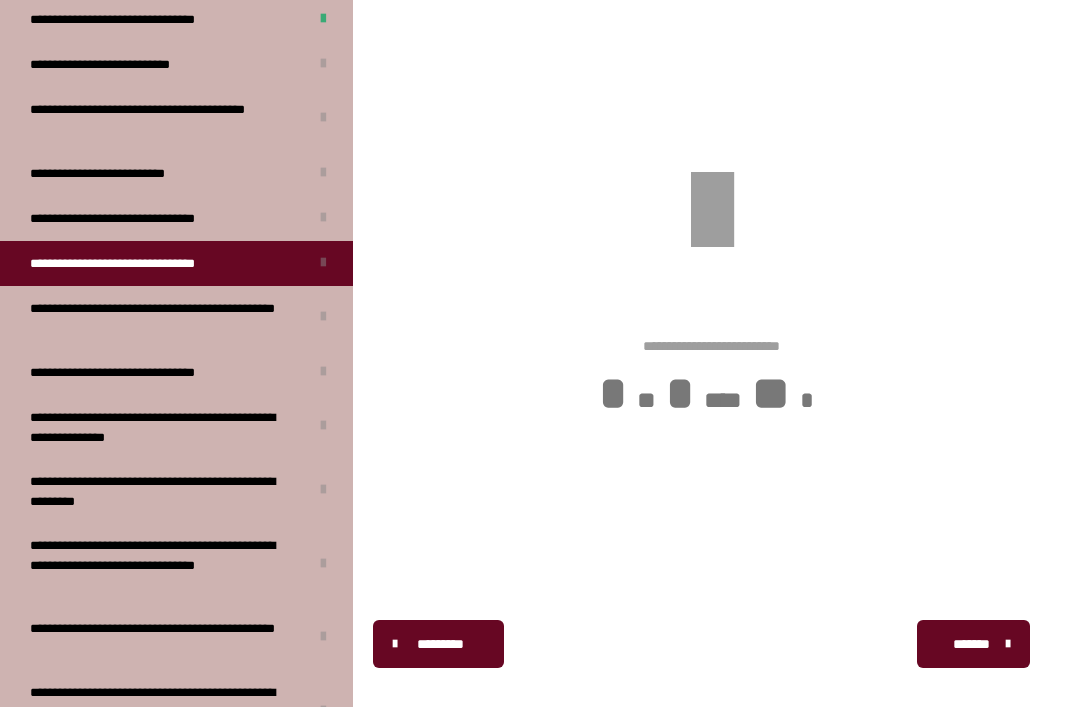 click on "**********" at bounding box center (161, 318) 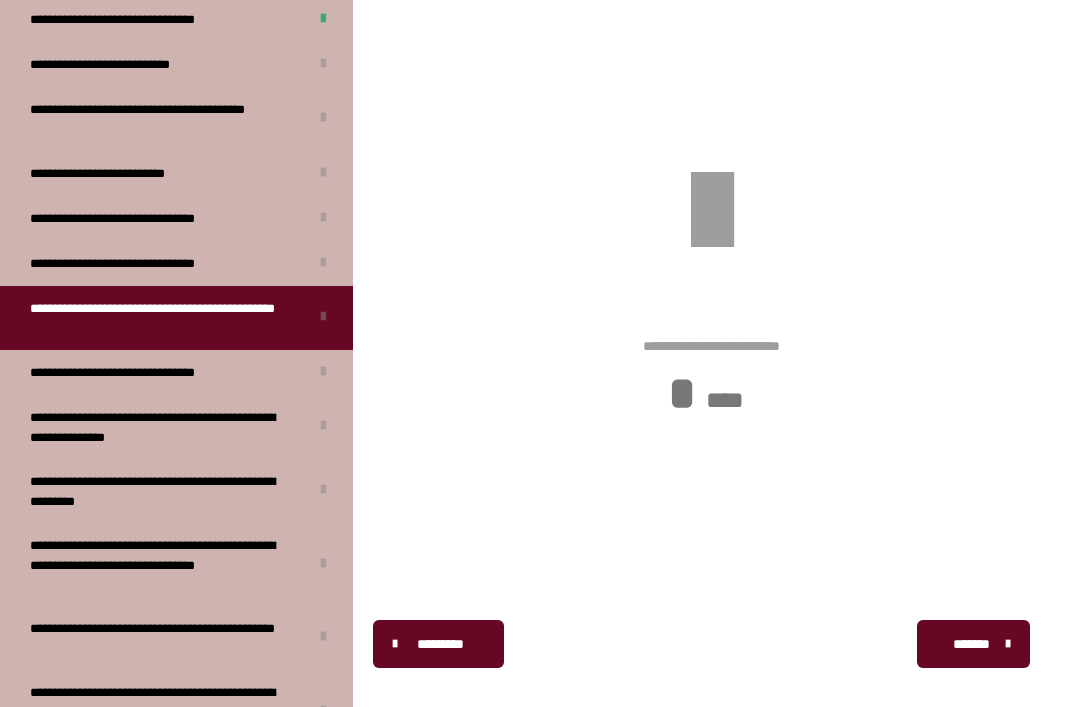 click on "**********" at bounding box center [141, 372] 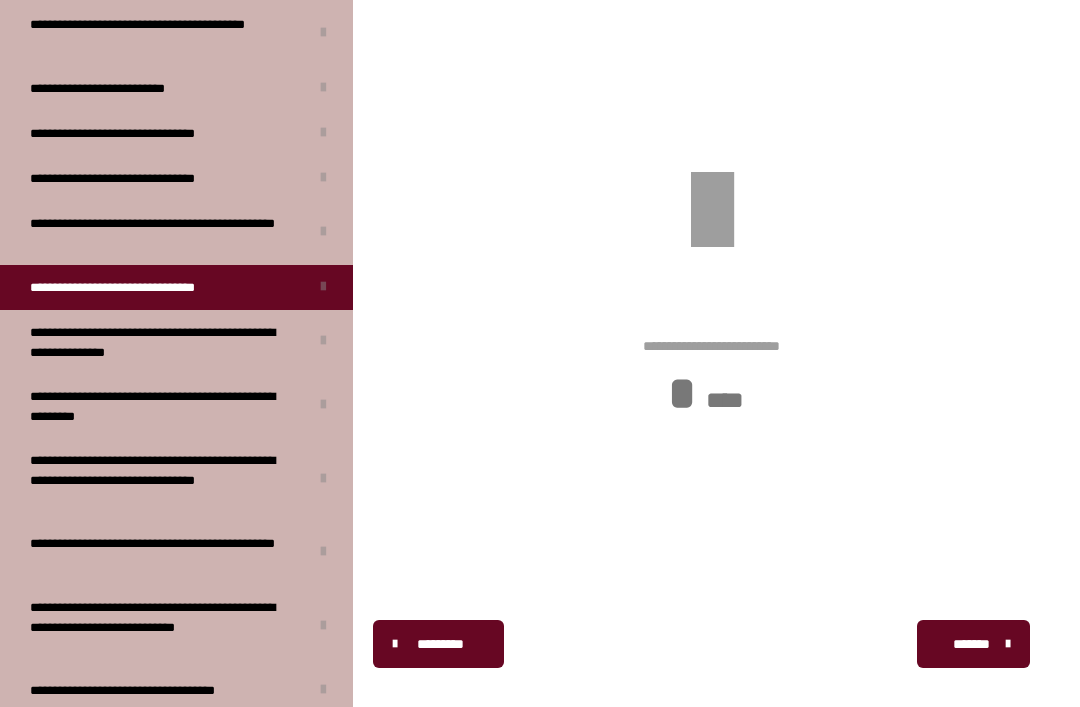 scroll, scrollTop: 439, scrollLeft: 0, axis: vertical 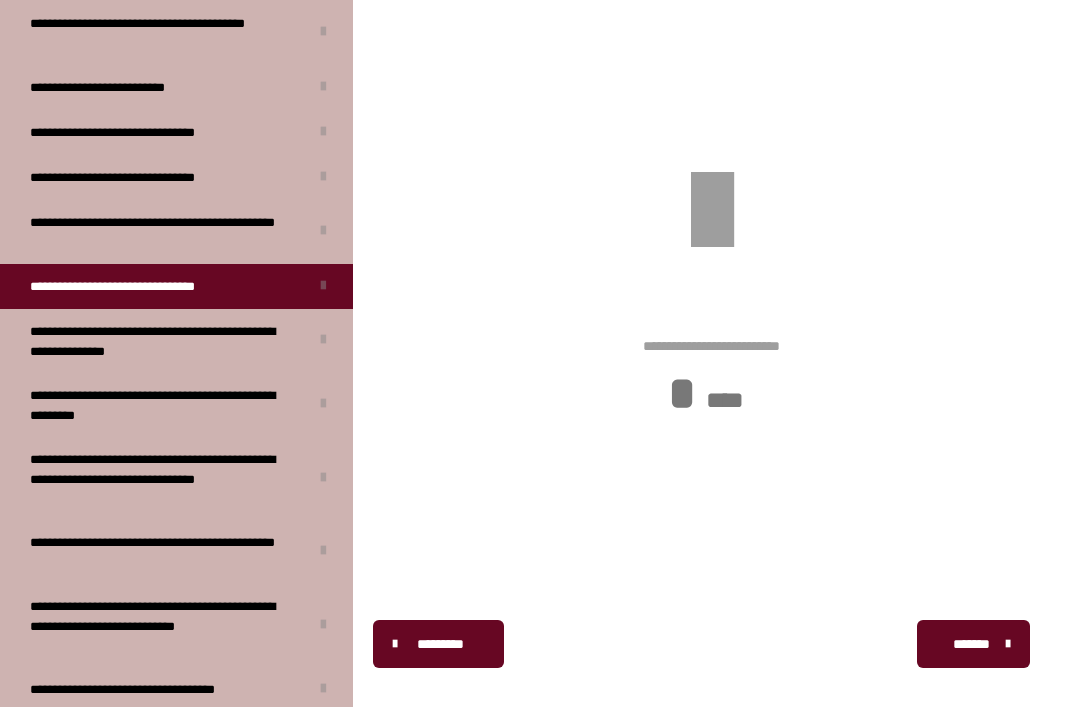 click on "**********" at bounding box center [161, 341] 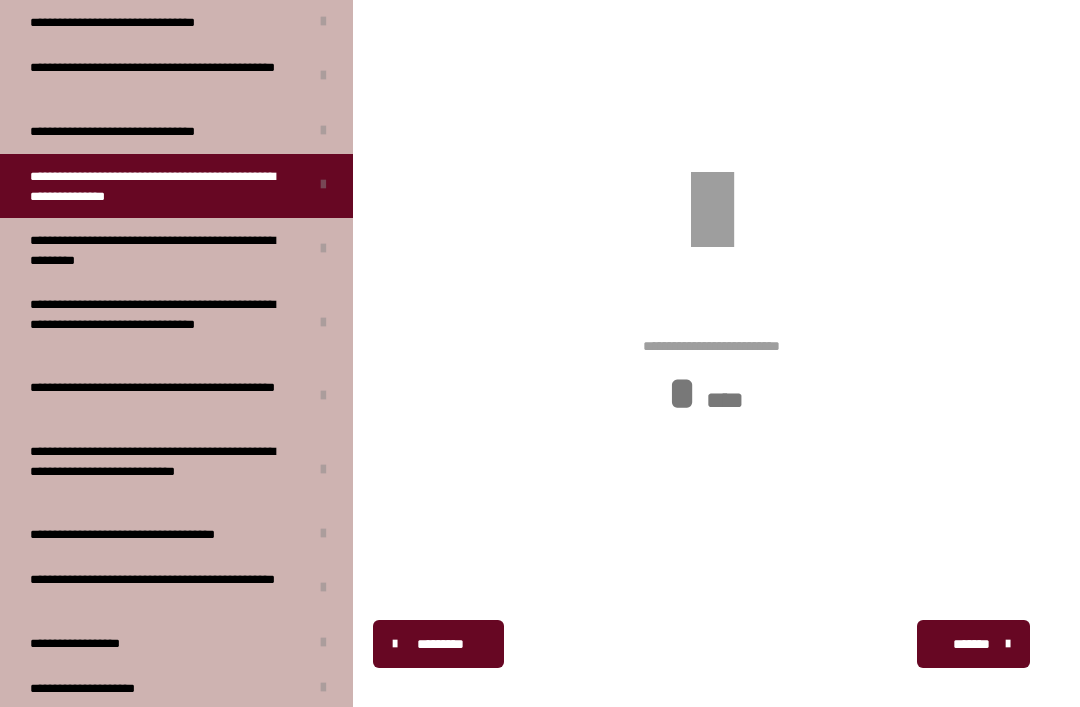 scroll, scrollTop: 622, scrollLeft: 0, axis: vertical 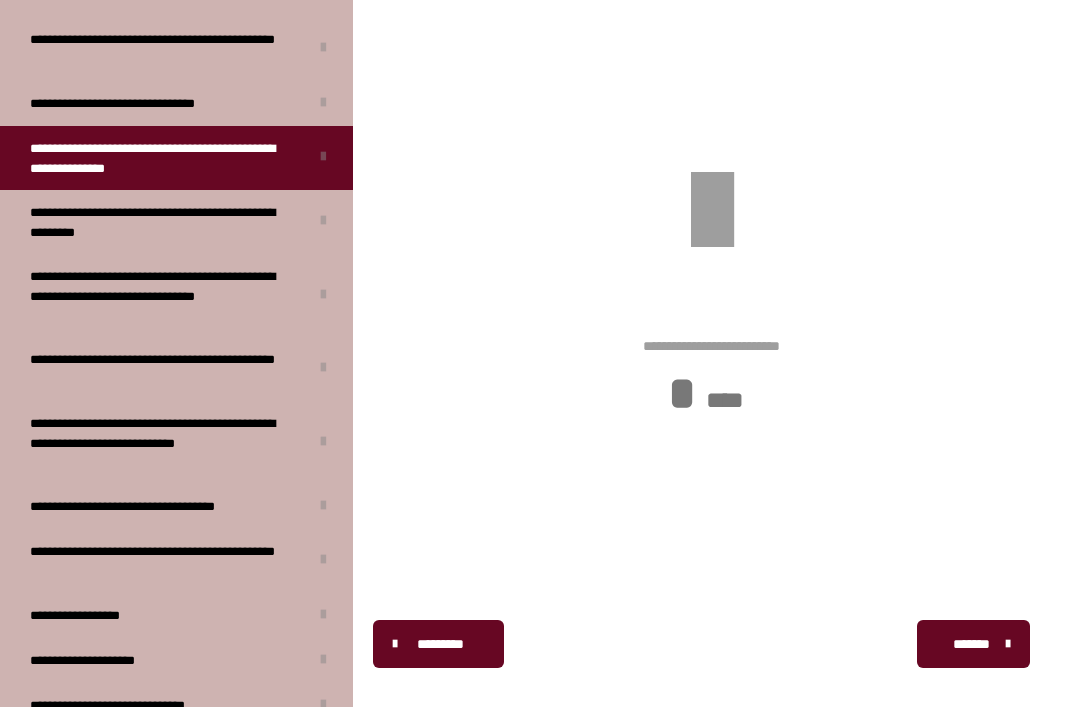 click on "**********" at bounding box center (161, 295) 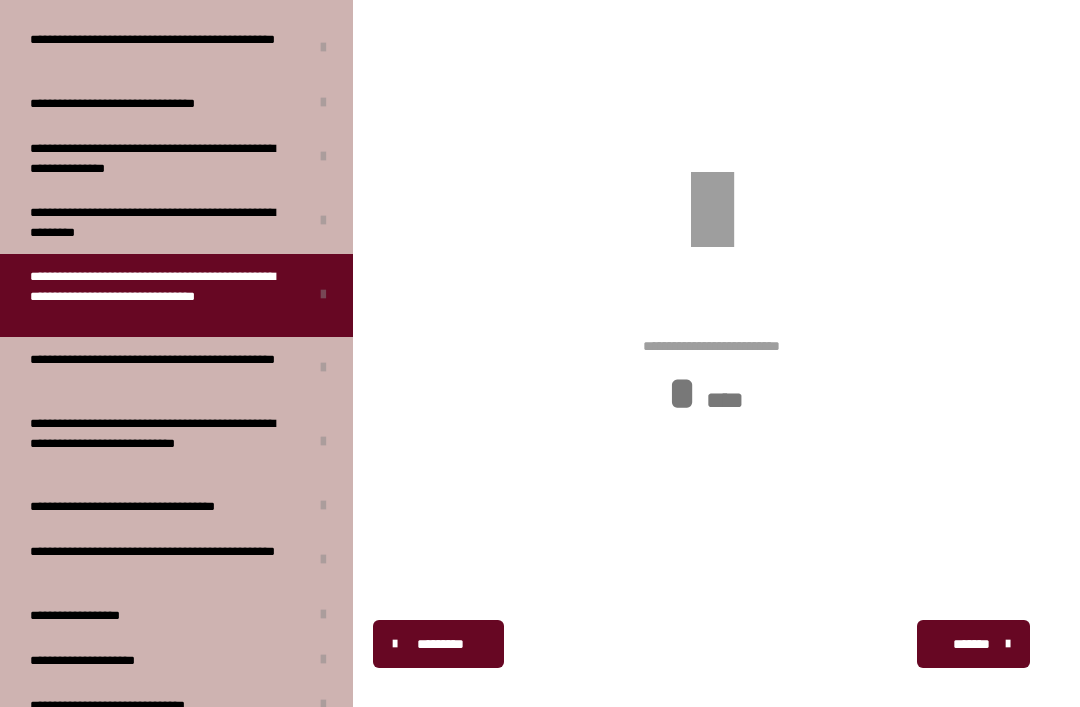 click on "**********" at bounding box center (161, 369) 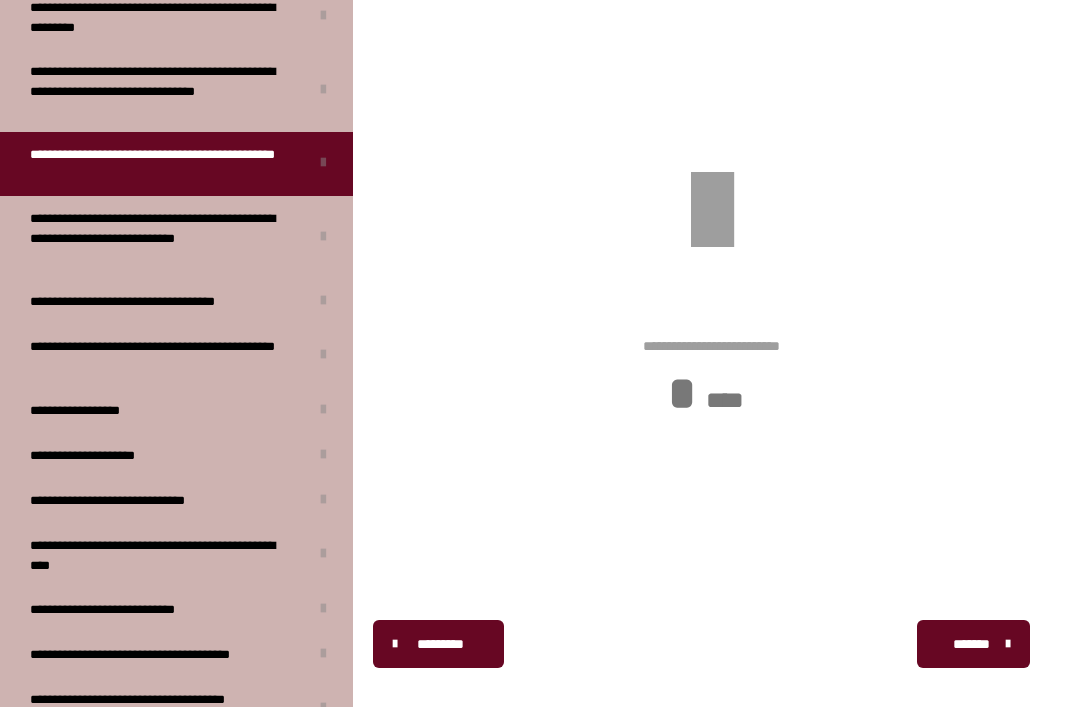 scroll, scrollTop: 835, scrollLeft: 0, axis: vertical 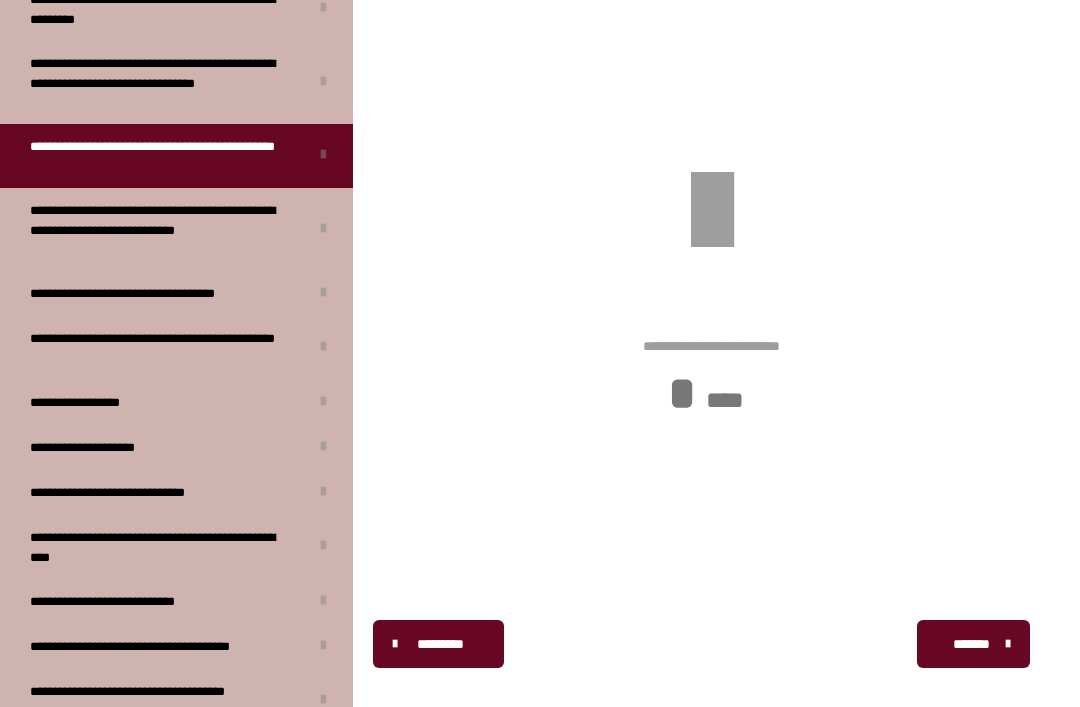 click on "**********" at bounding box center [155, 293] 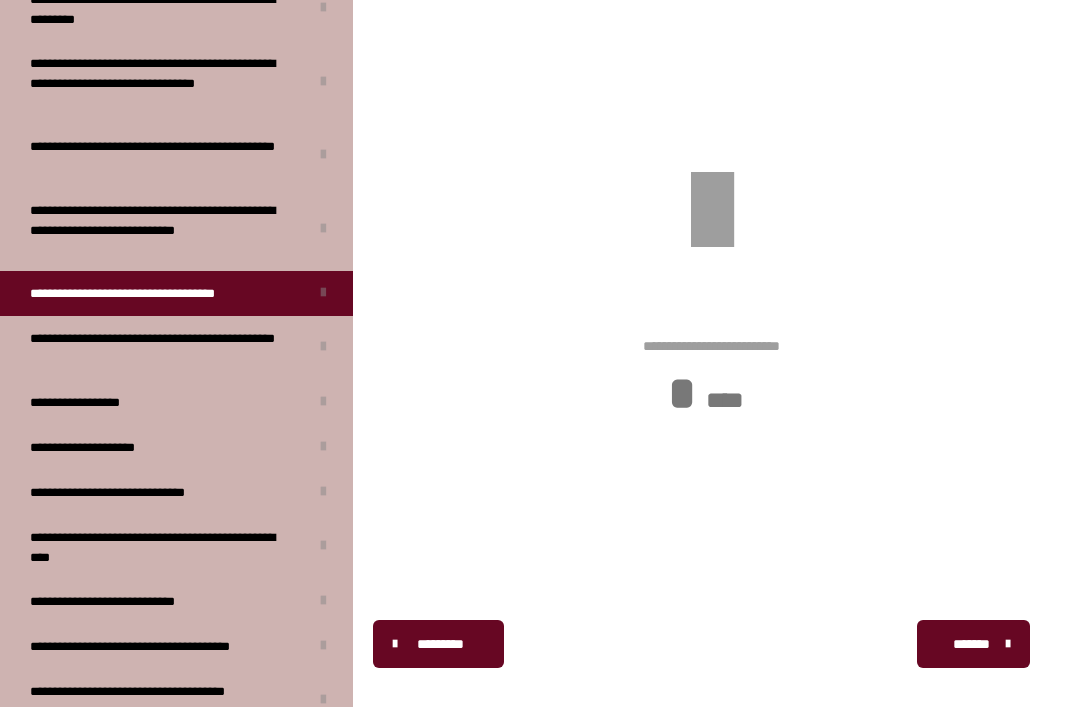 click on "**********" at bounding box center (161, 348) 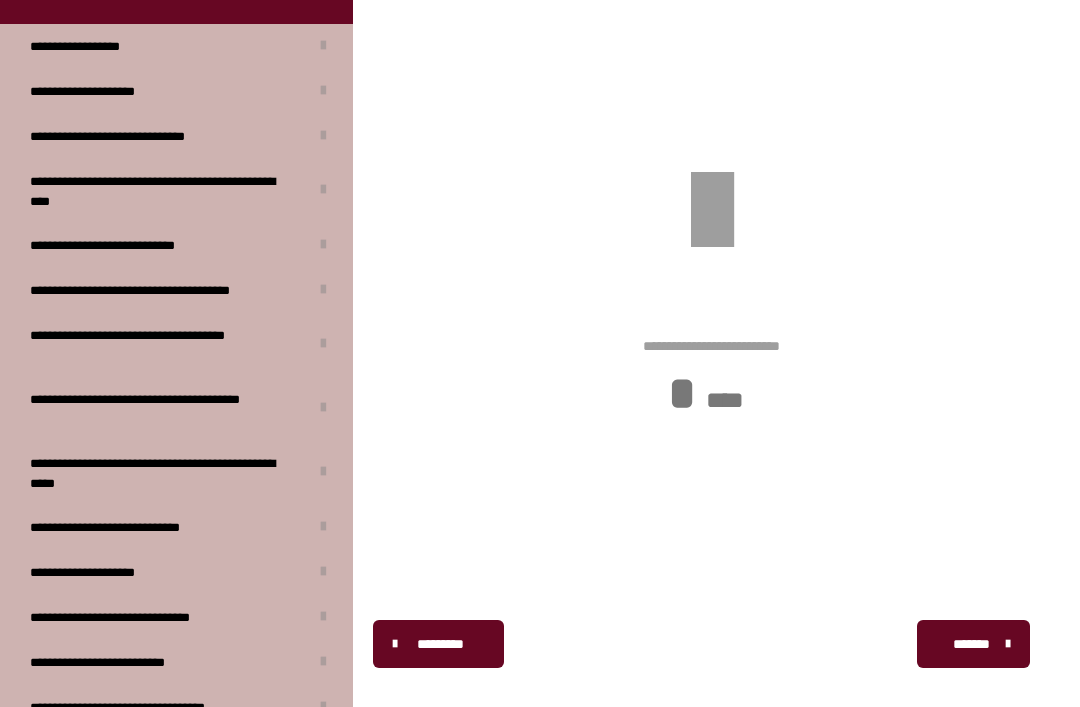 scroll, scrollTop: 1191, scrollLeft: 0, axis: vertical 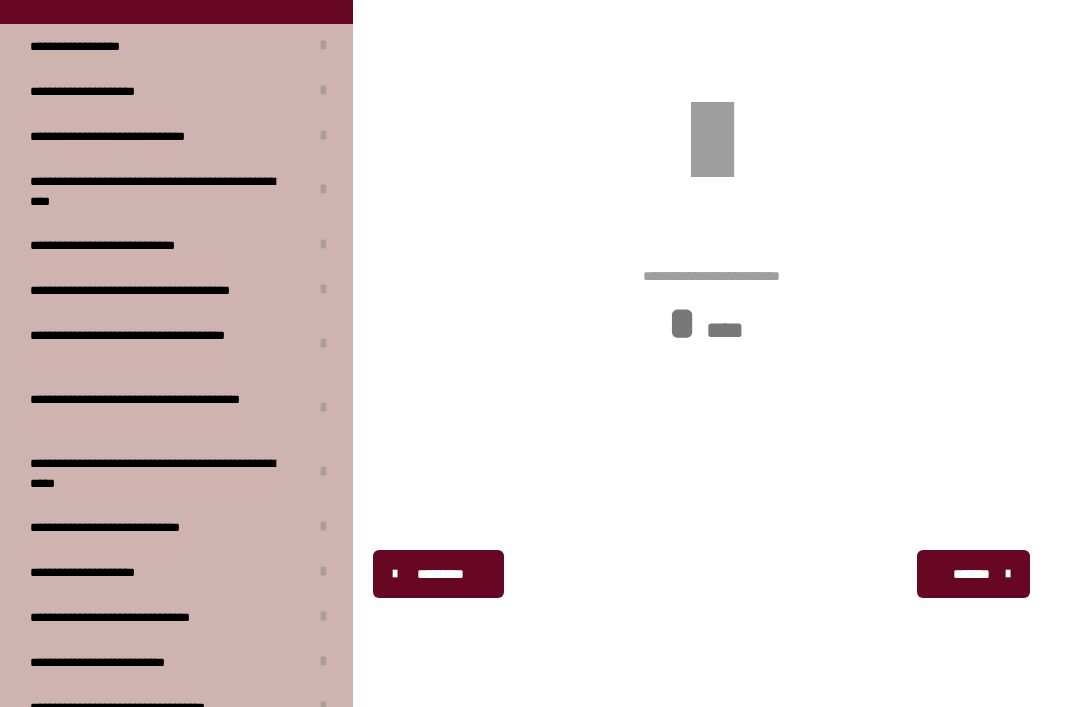 click on "**********" at bounding box center [97, 753] 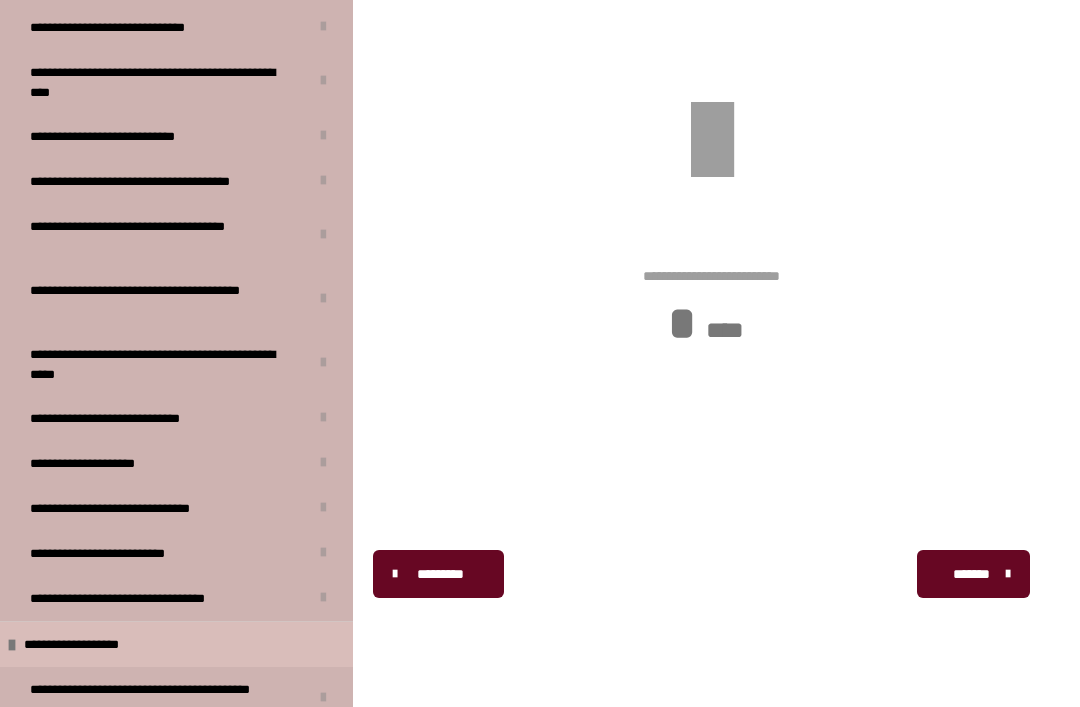 scroll, scrollTop: 1300, scrollLeft: 0, axis: vertical 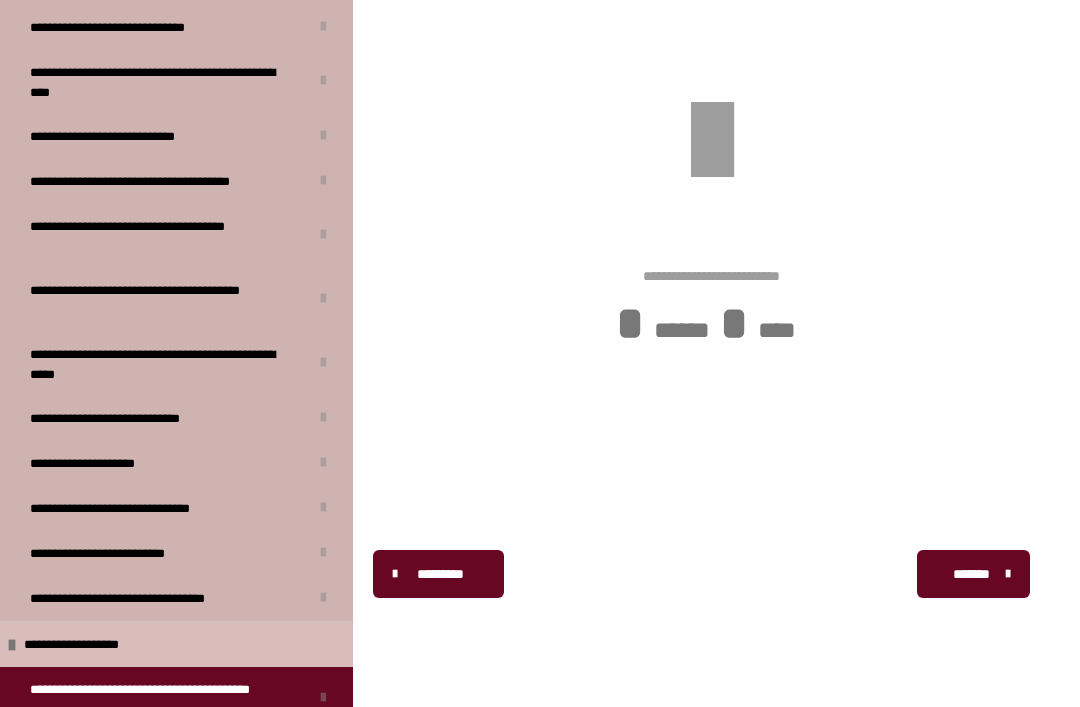 click on "**********" at bounding box center [148, 753] 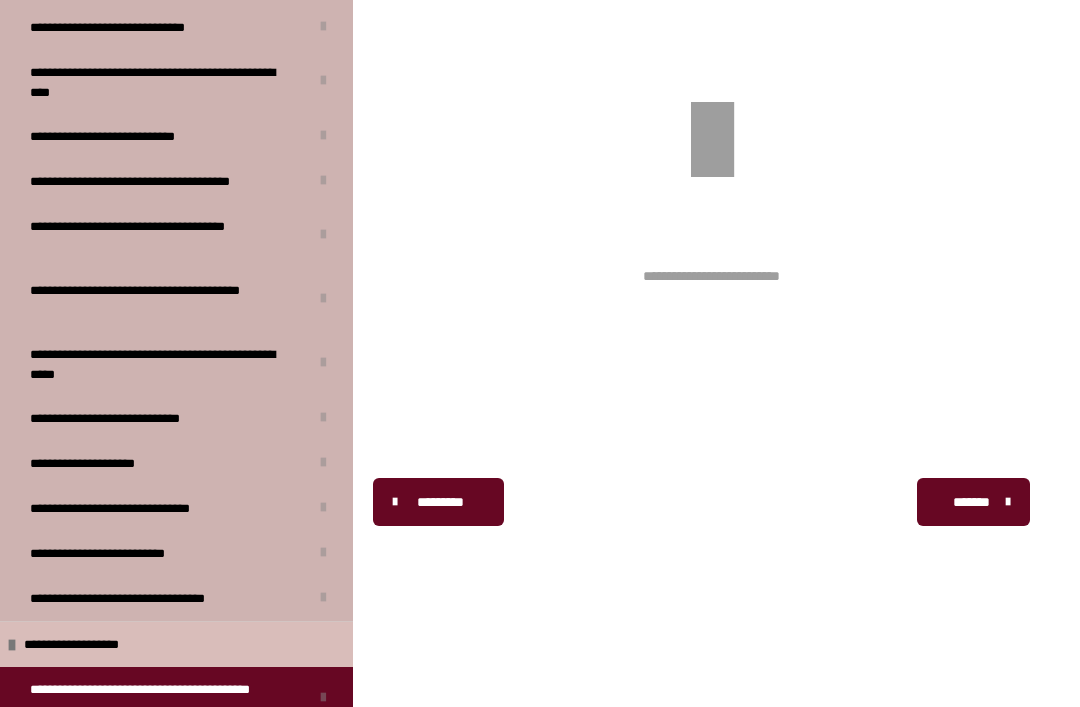 scroll, scrollTop: 270, scrollLeft: 0, axis: vertical 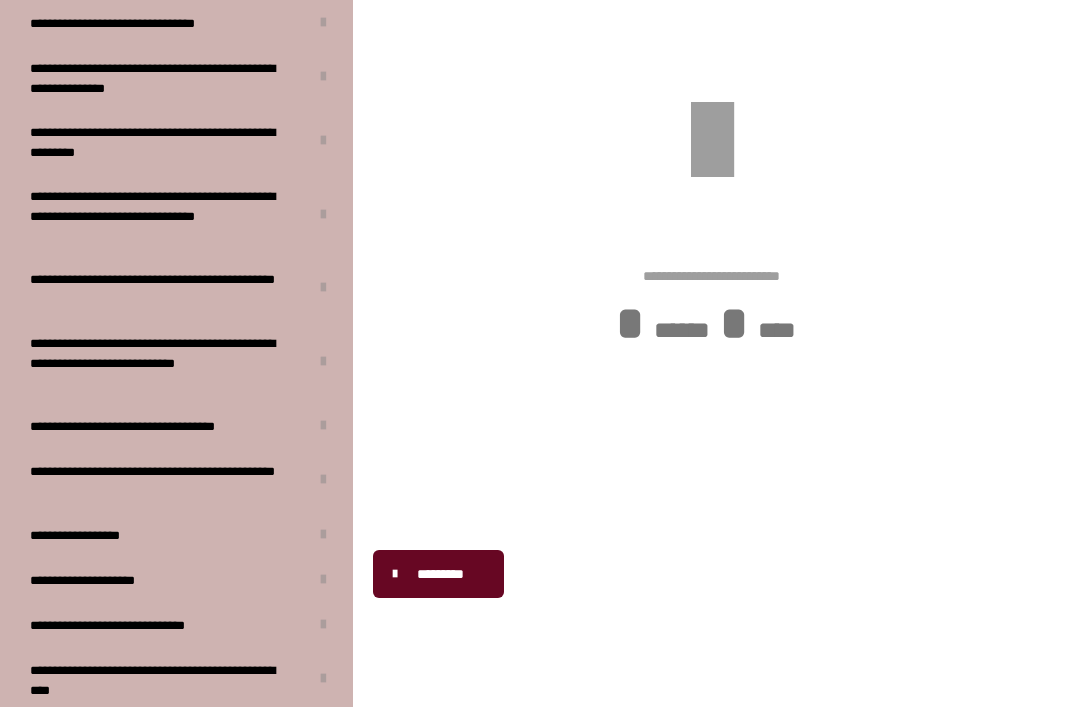 click on "**********" at bounding box center (155, 426) 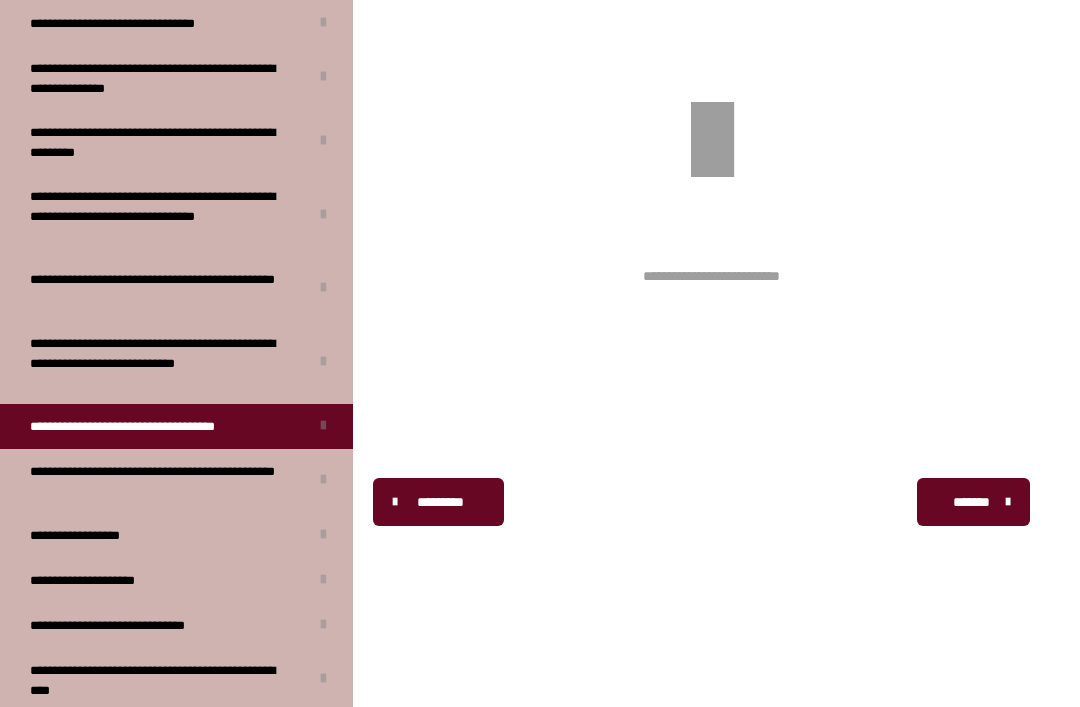 scroll, scrollTop: 270, scrollLeft: 0, axis: vertical 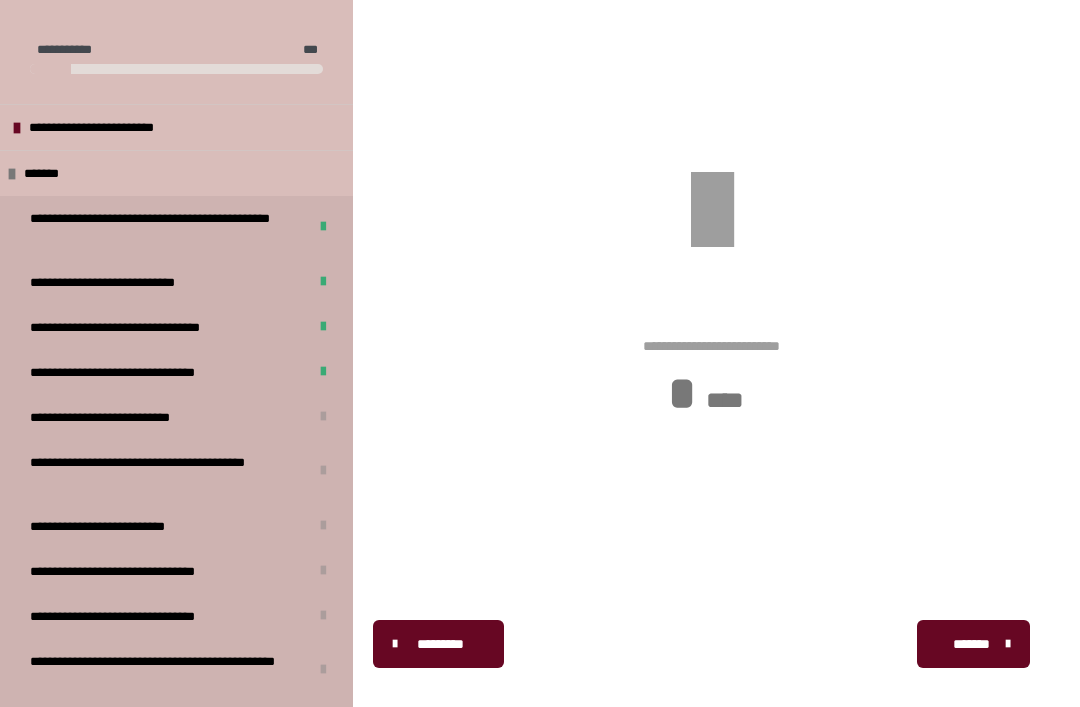 click on "**********" at bounding box center [113, 127] 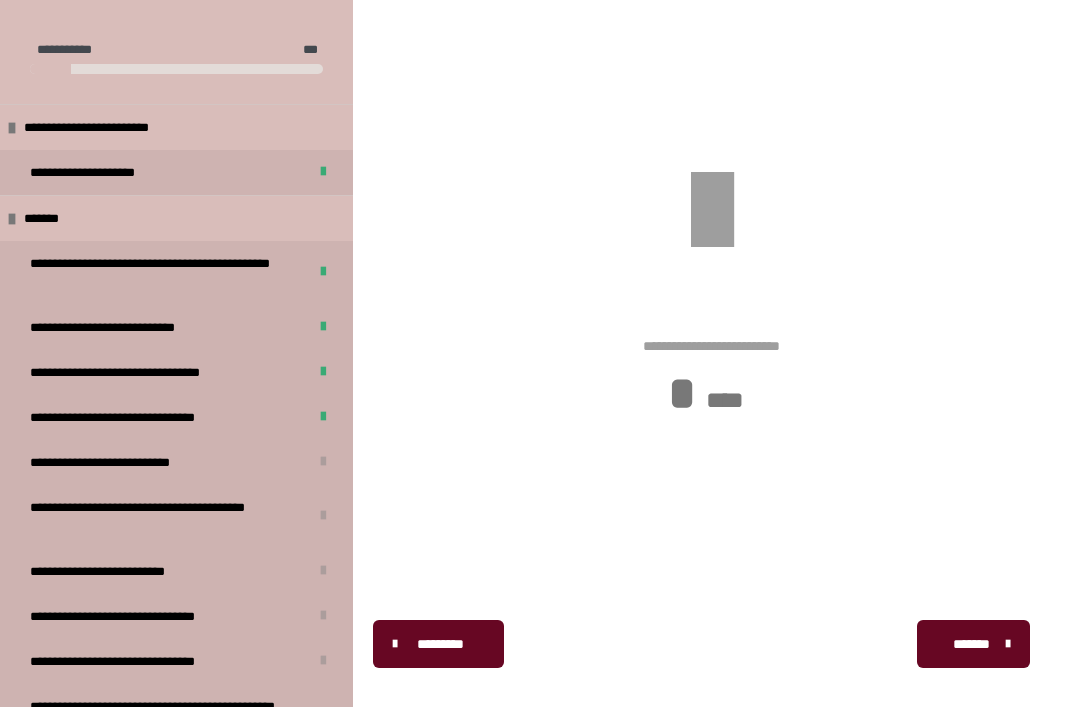 click on "**********" at bounding box center (108, 127) 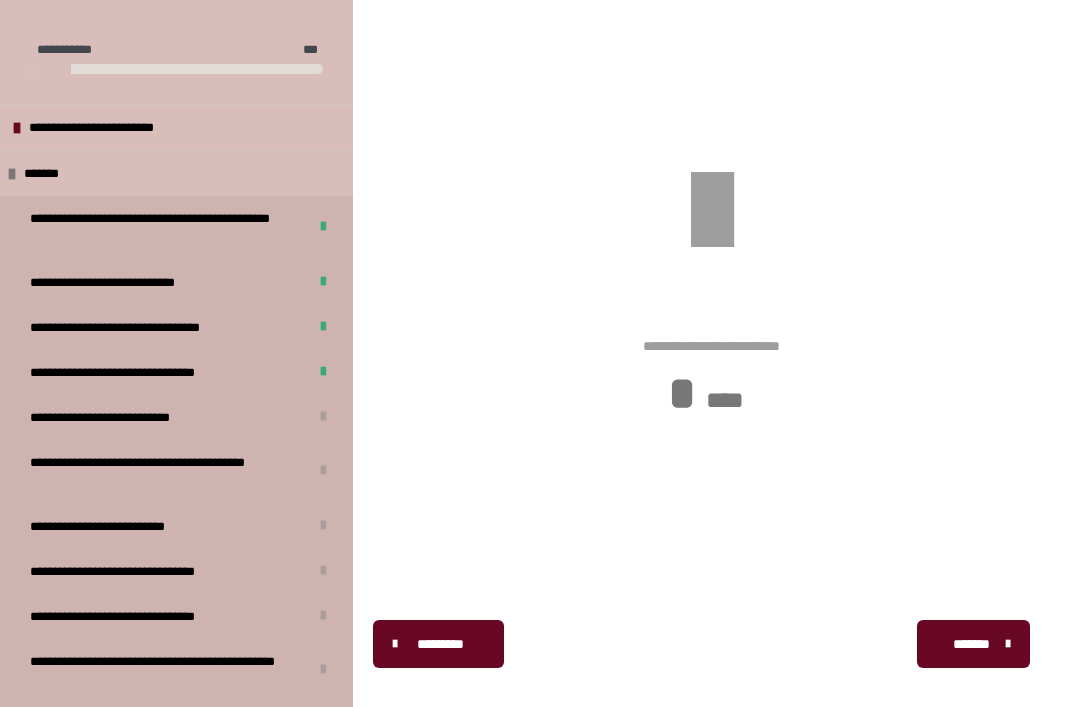 click on "**********" at bounding box center (113, 127) 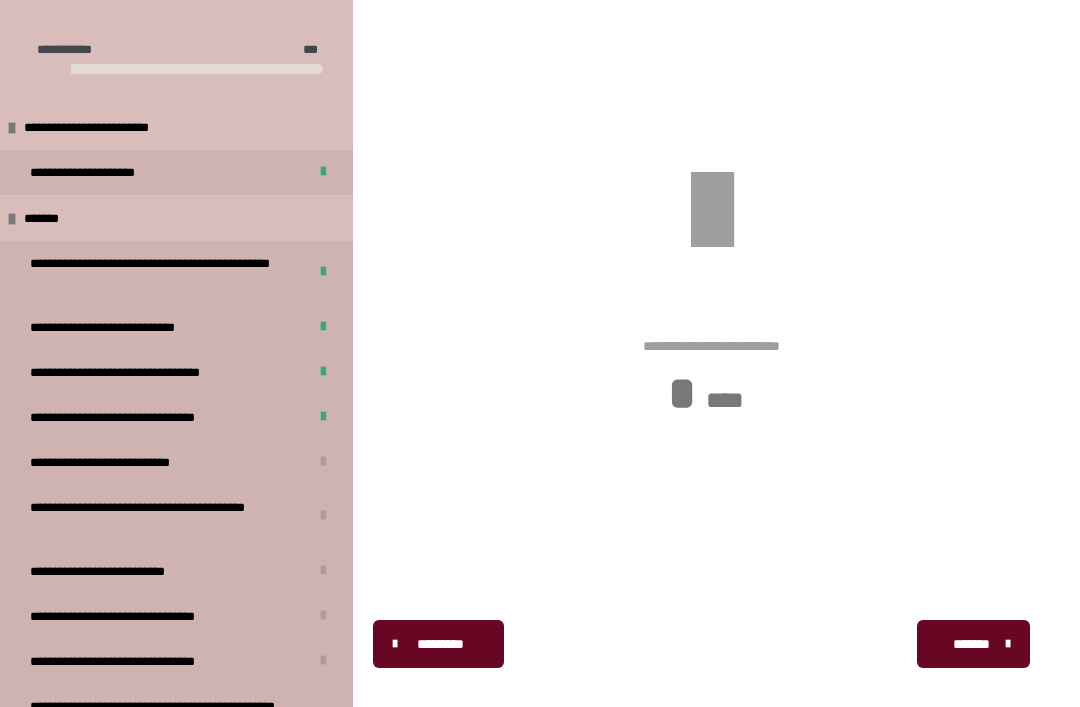 click on "*******" at bounding box center (47, 218) 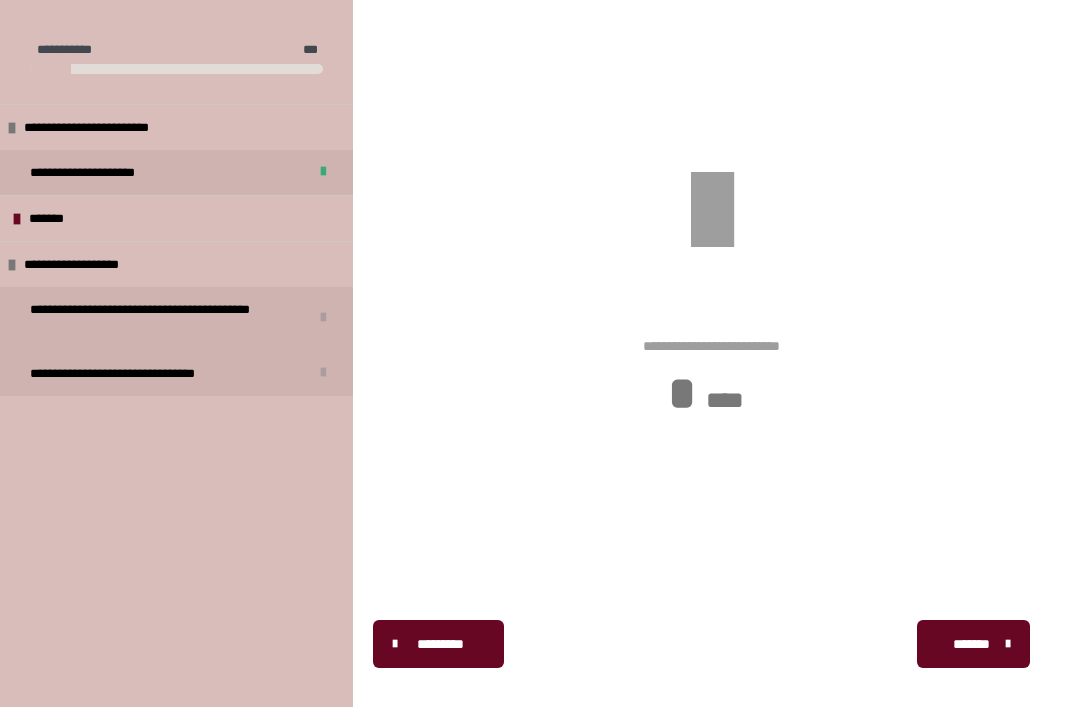 click on "**********" at bounding box center [92, 264] 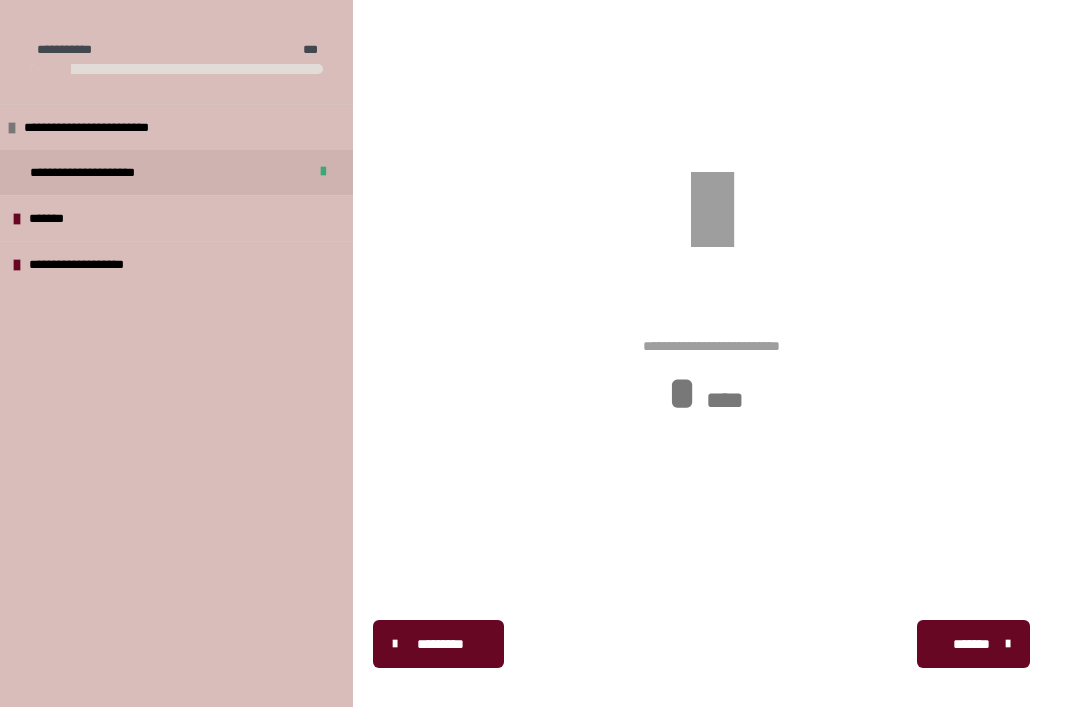 click on "**********" at bounding box center (97, 264) 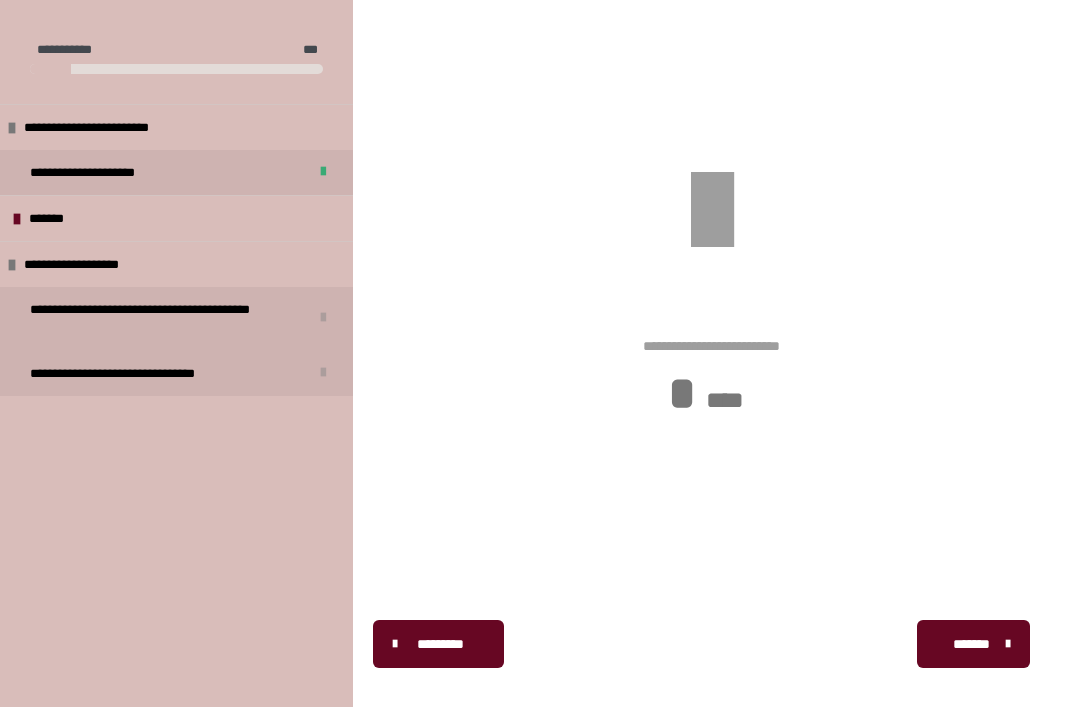 click on "*******" at bounding box center [52, 218] 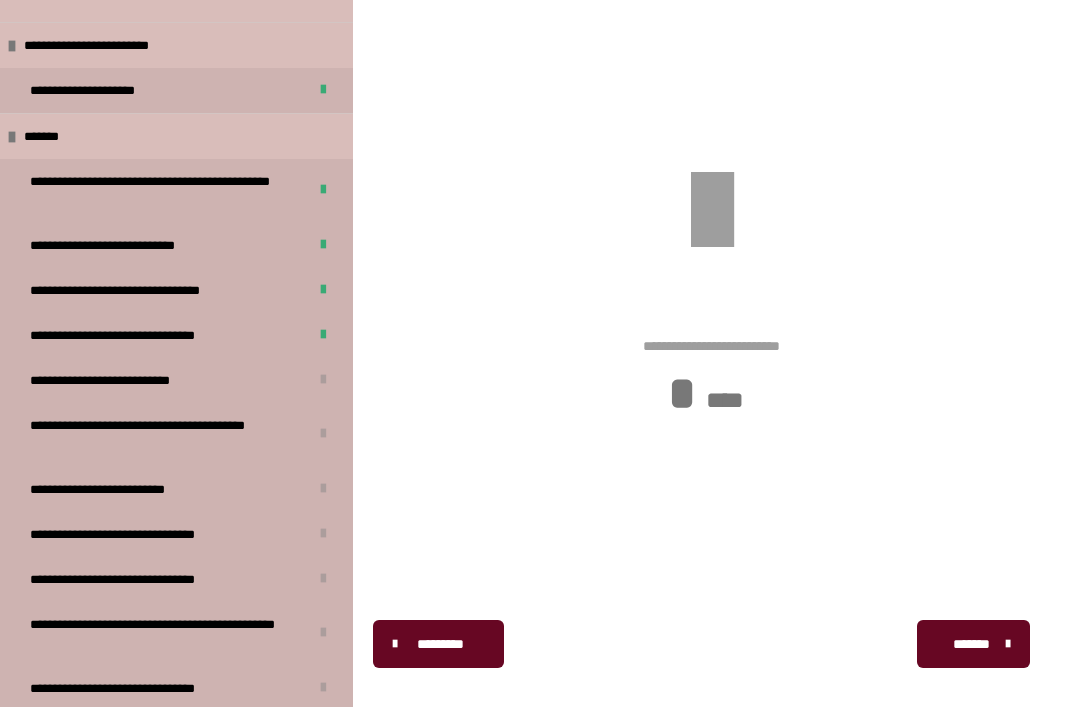 scroll, scrollTop: 98, scrollLeft: 0, axis: vertical 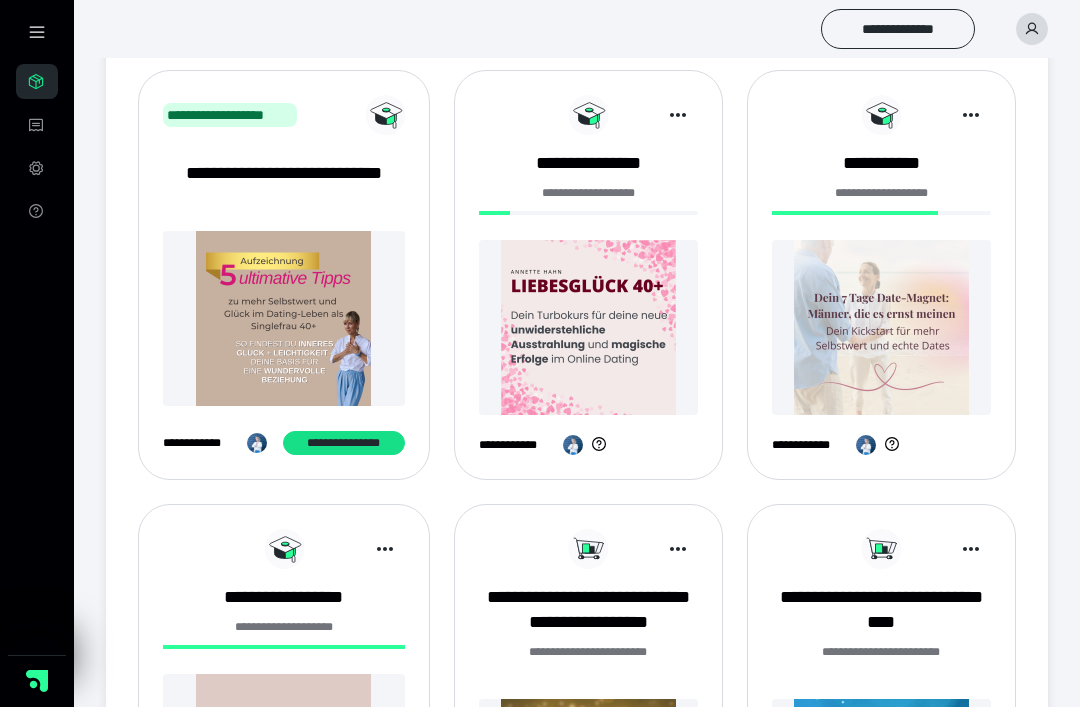 click at bounding box center (881, 327) 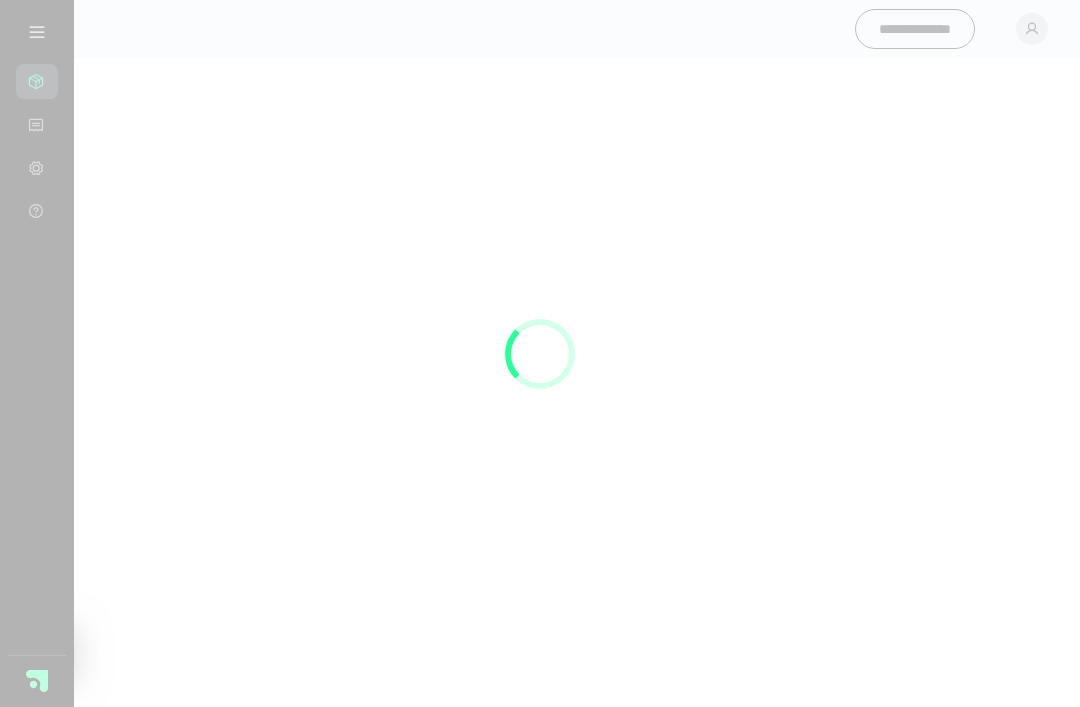 scroll, scrollTop: 0, scrollLeft: 0, axis: both 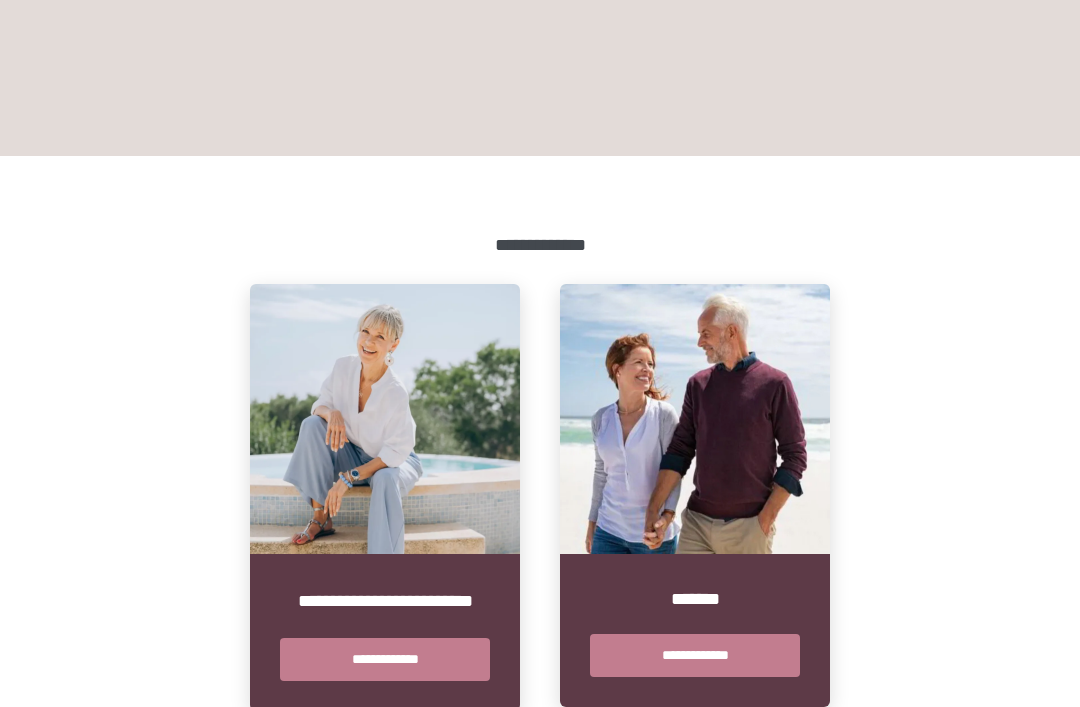 click on "**********" at bounding box center (385, 659) 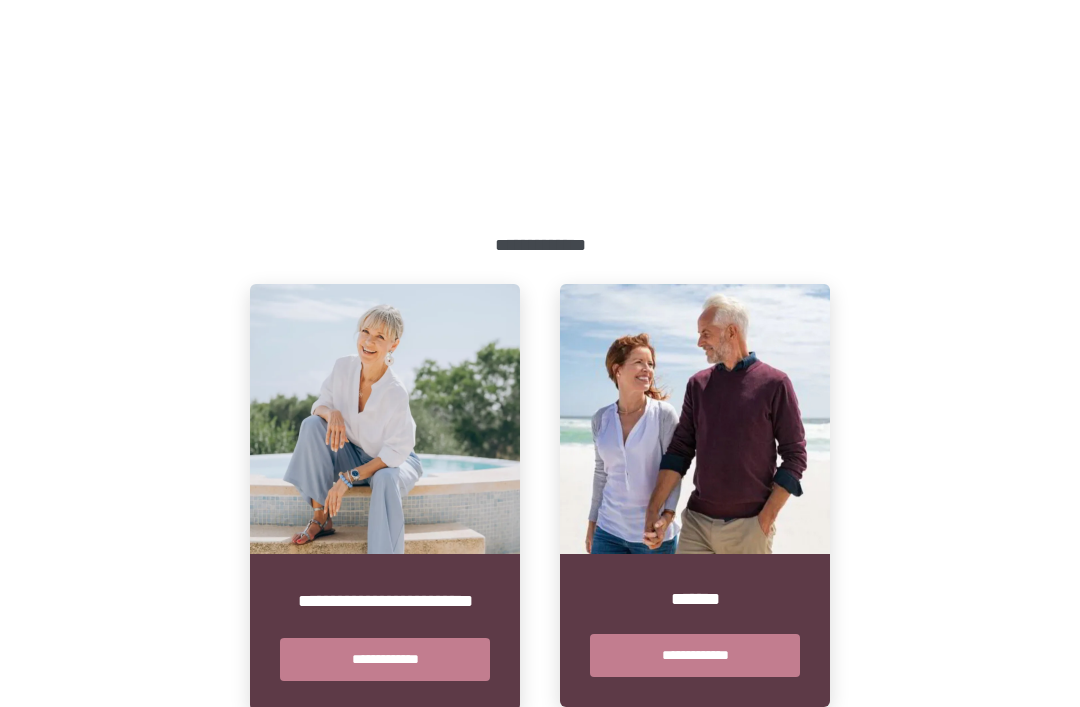 scroll, scrollTop: 0, scrollLeft: 0, axis: both 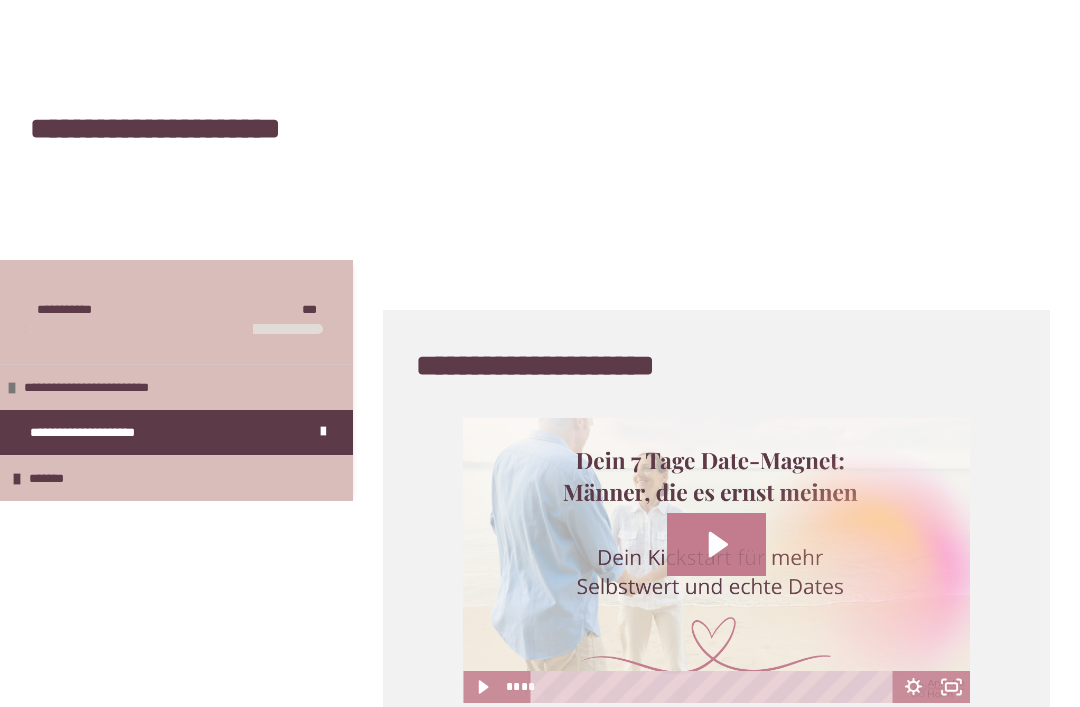 click on "**********" at bounding box center [108, 387] 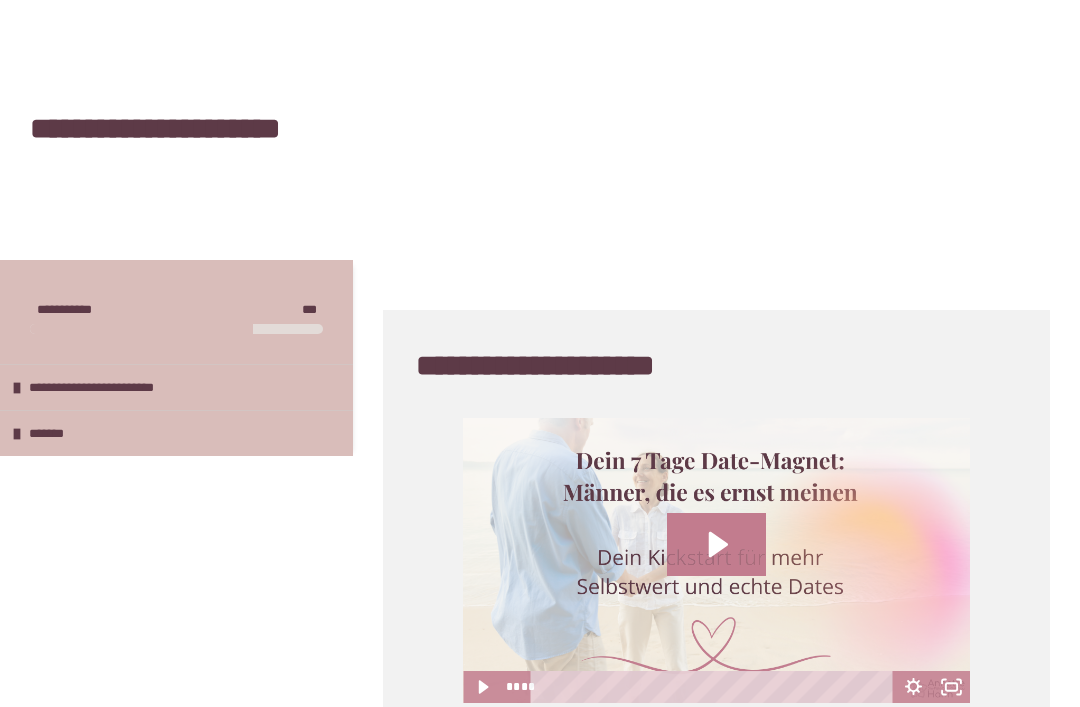 click on "*******" at bounding box center [52, 433] 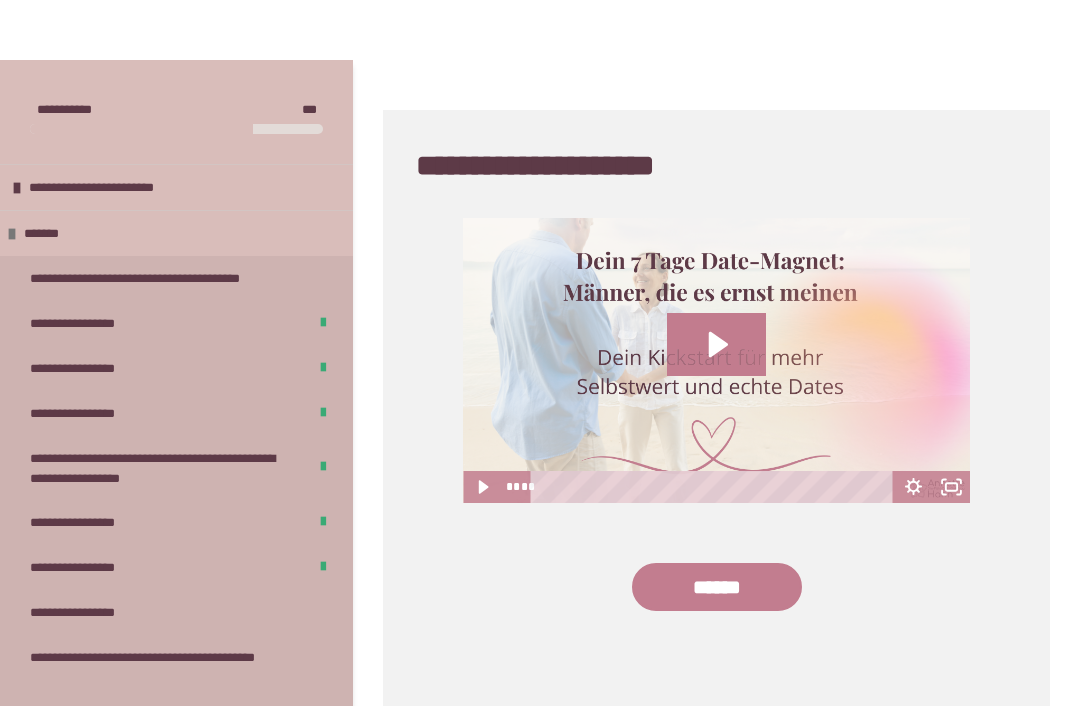 scroll, scrollTop: 200, scrollLeft: 0, axis: vertical 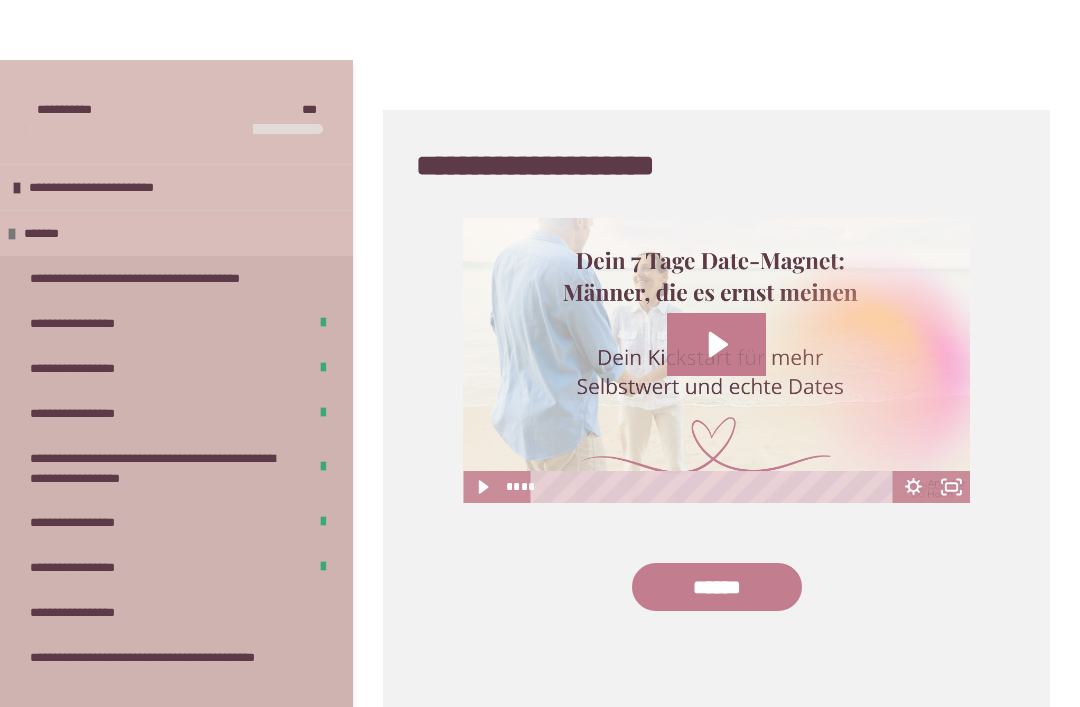 click on "**********" at bounding box center [113, 187] 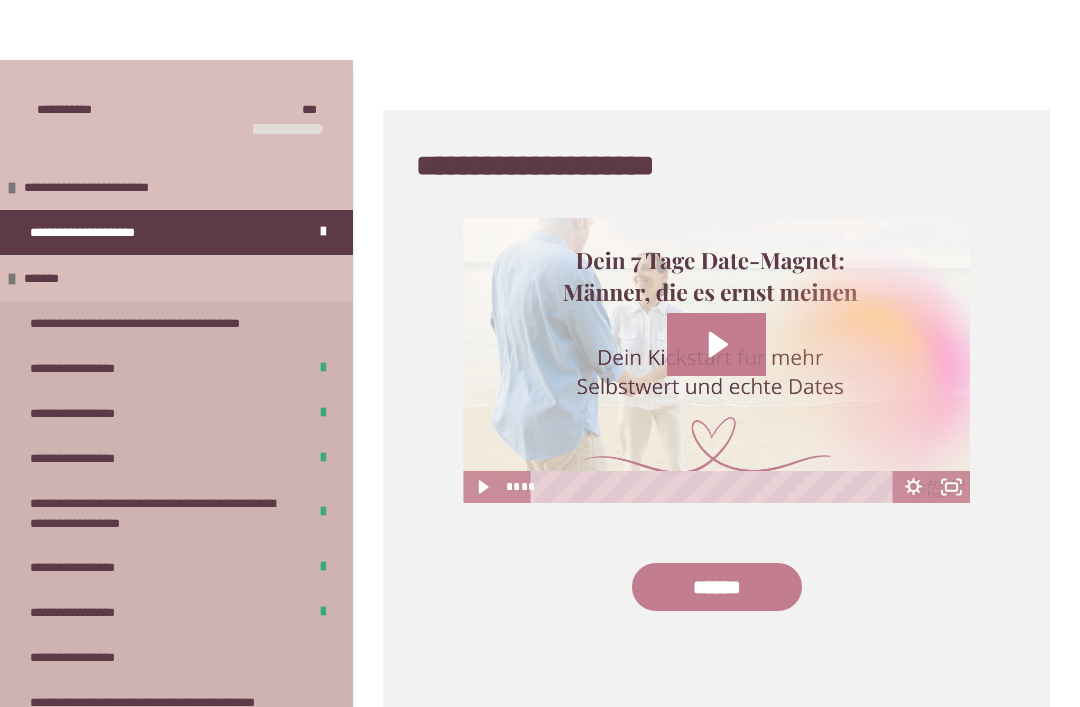 click on "**********" at bounding box center (108, 187) 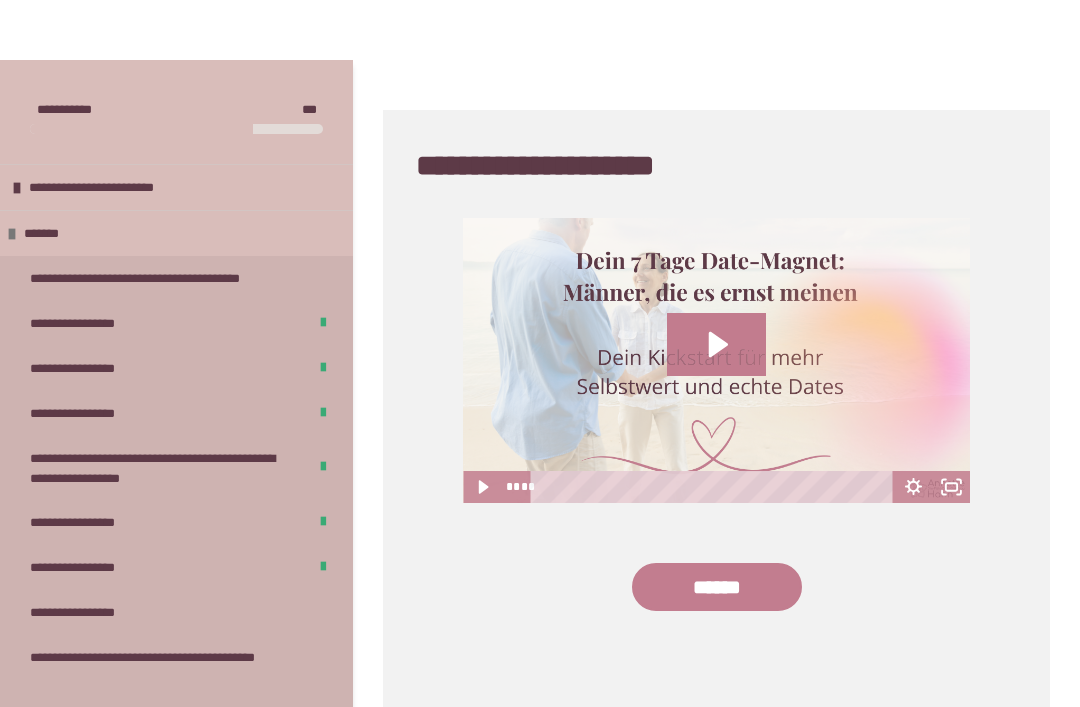 click on "**********" at bounding box center [113, 187] 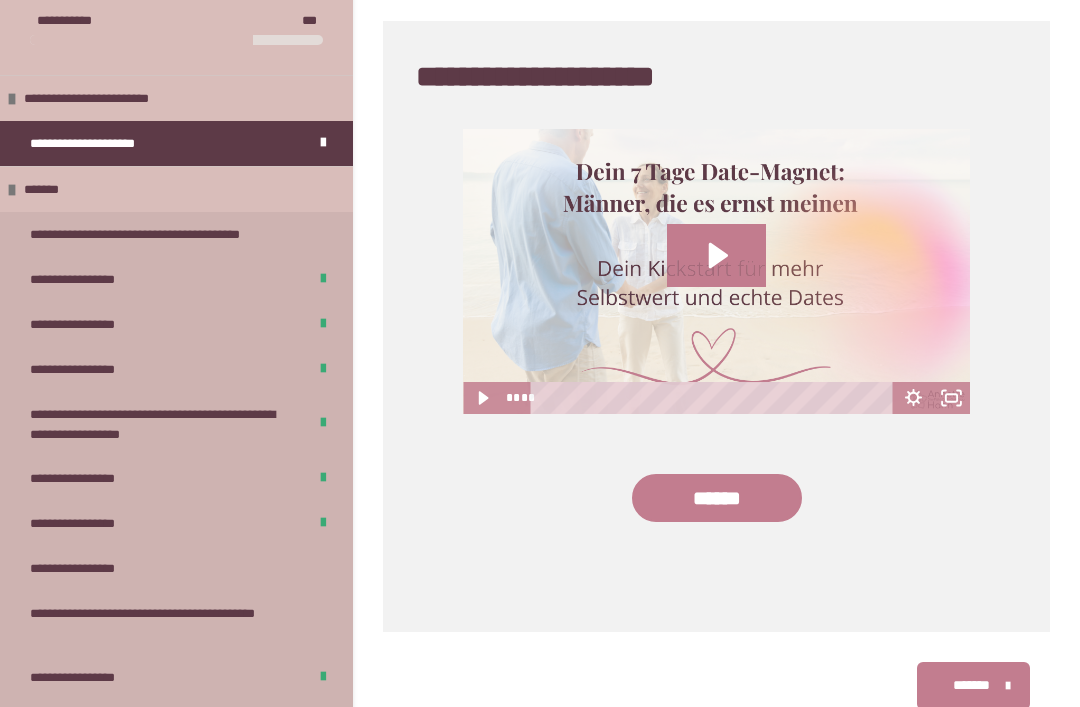 scroll, scrollTop: 340, scrollLeft: 0, axis: vertical 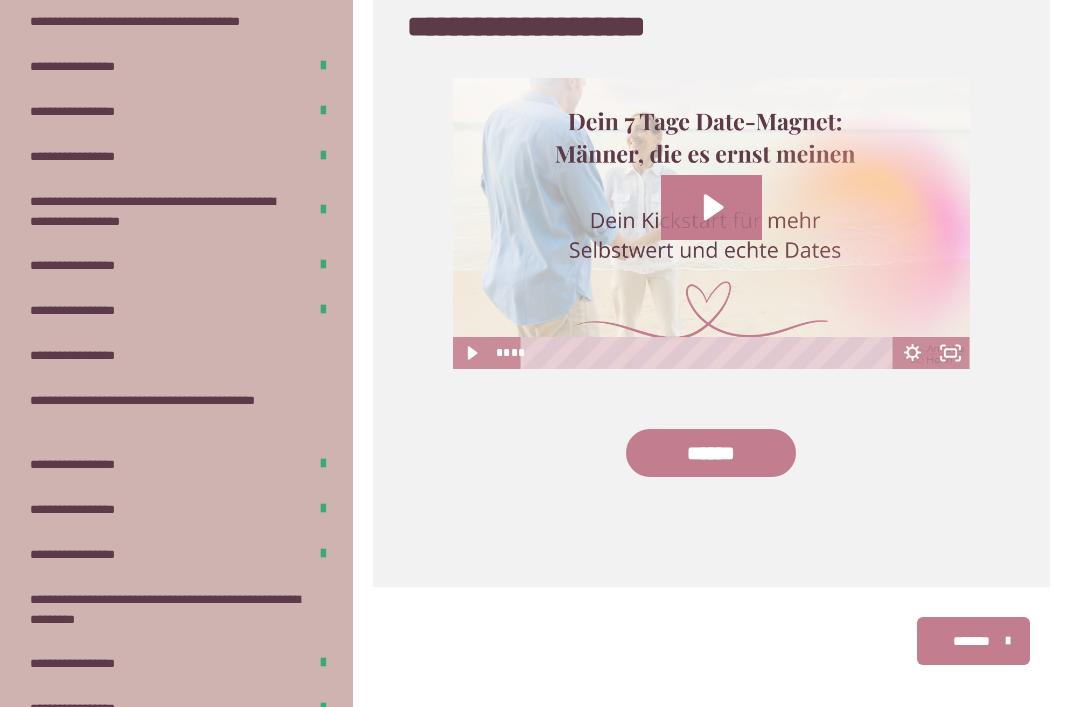 click on "**********" at bounding box center [168, 410] 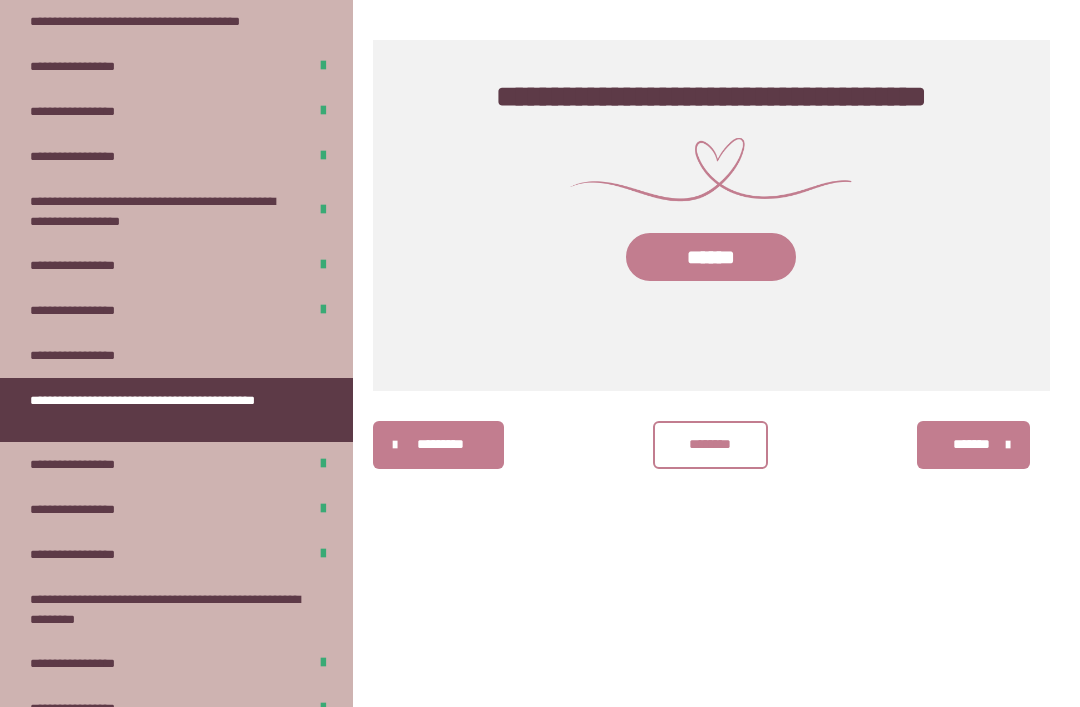 click on "********" at bounding box center [711, 444] 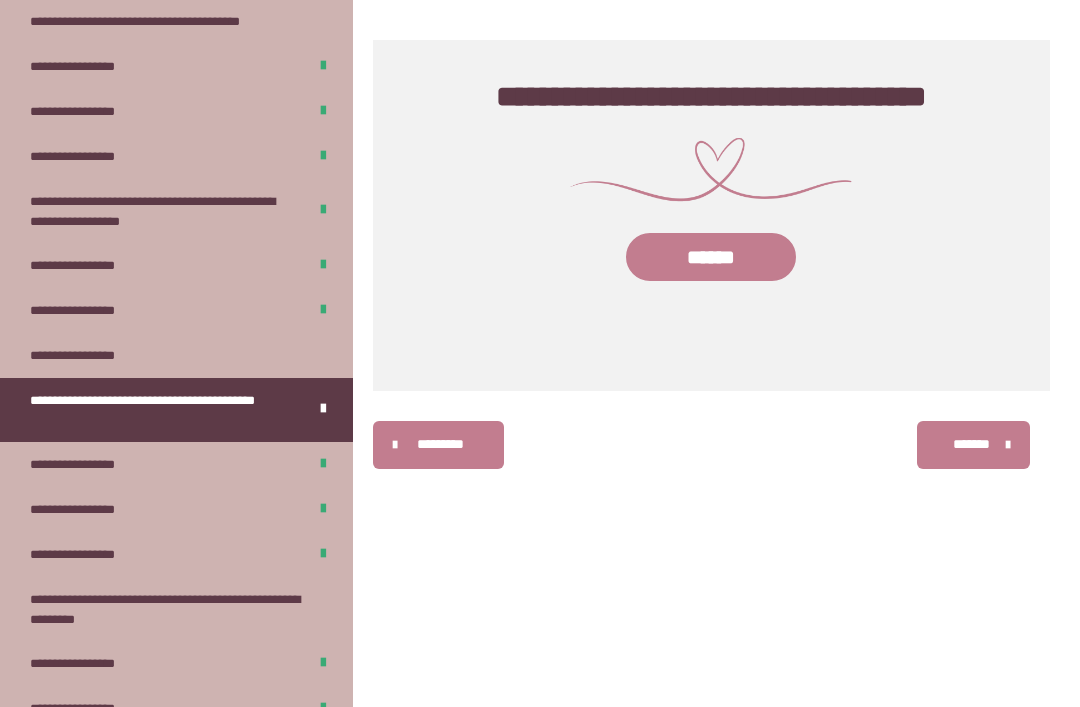 scroll, scrollTop: 242, scrollLeft: 0, axis: vertical 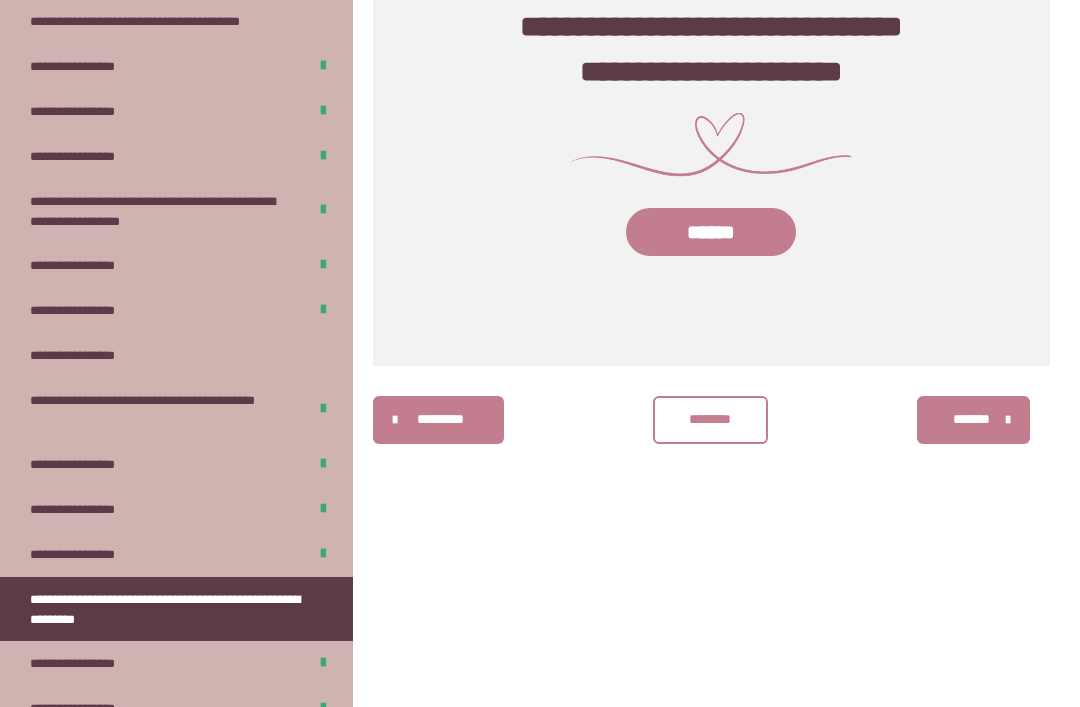 click on "******" at bounding box center (711, 232) 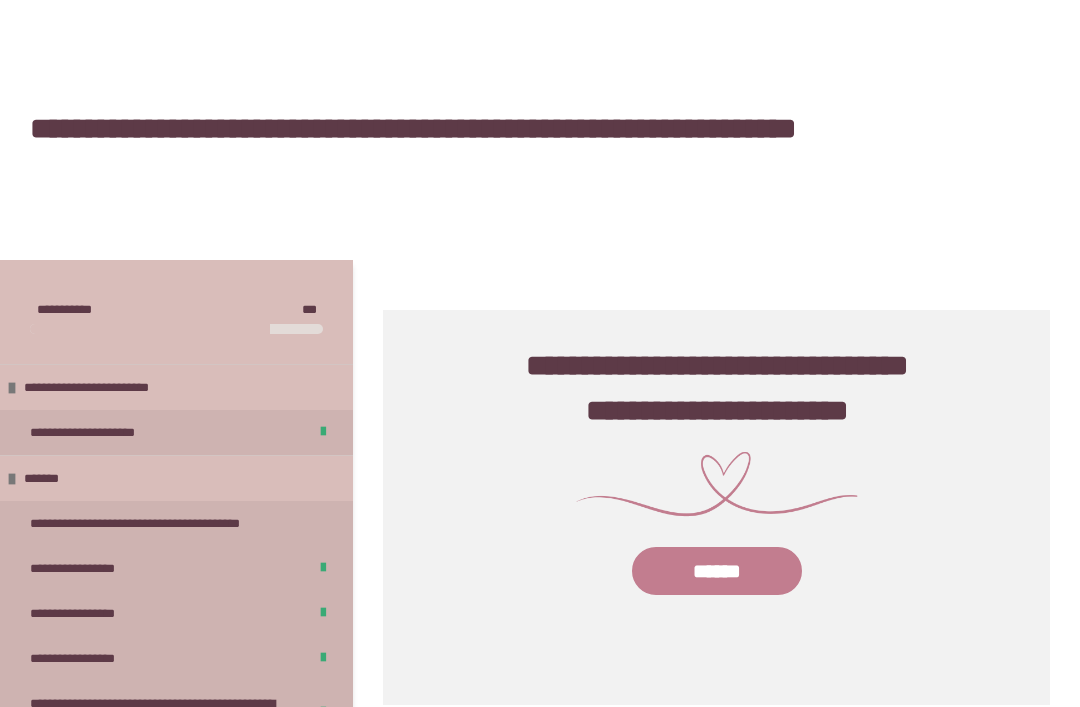 scroll, scrollTop: 0, scrollLeft: 0, axis: both 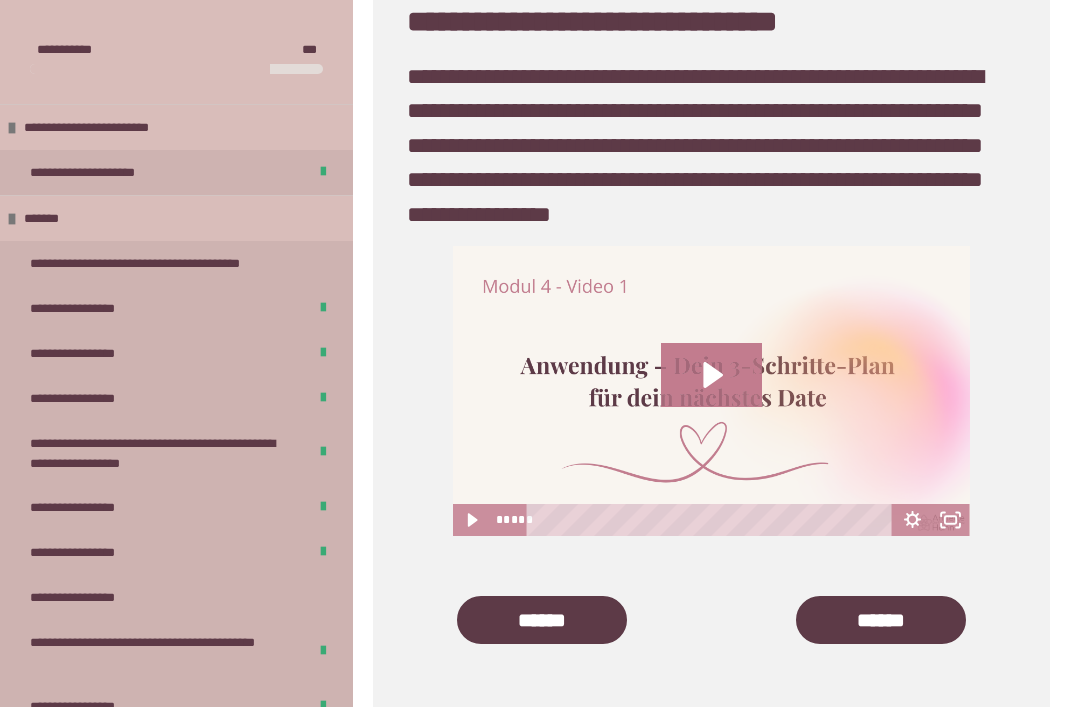 click 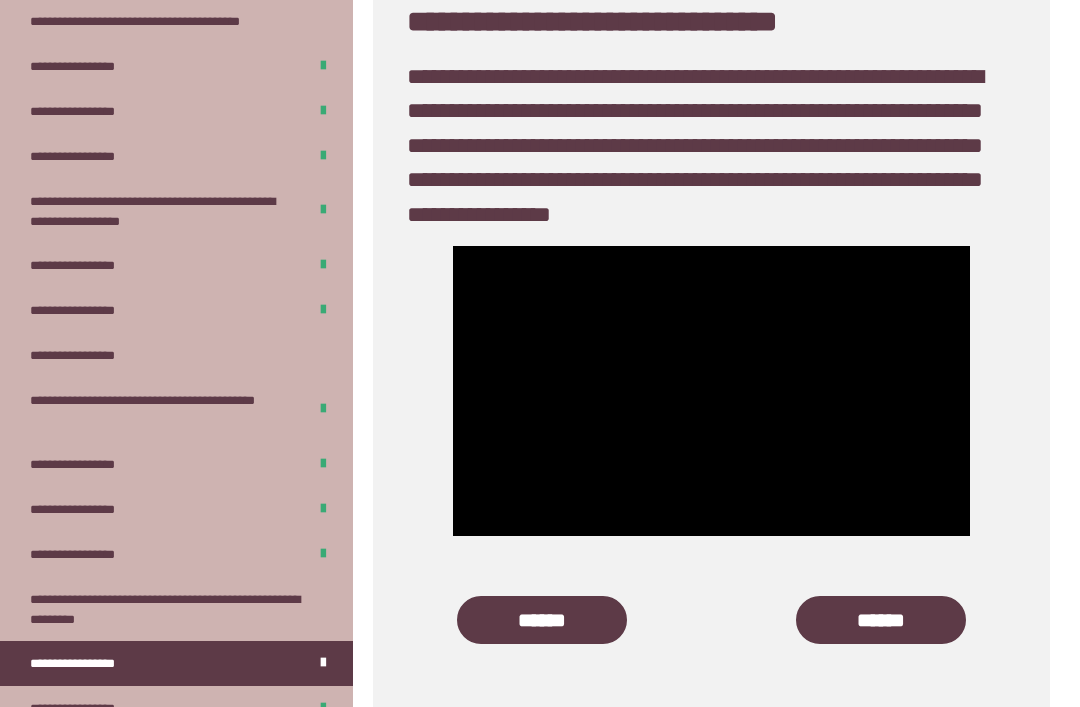 scroll, scrollTop: 242, scrollLeft: 0, axis: vertical 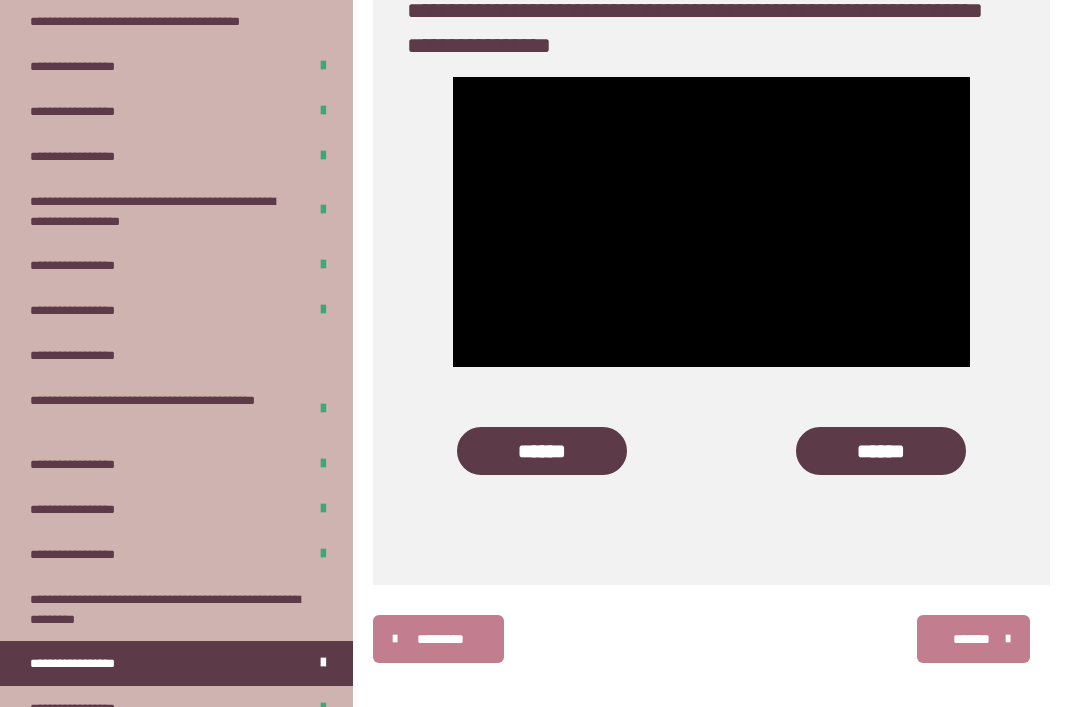 click on "******" at bounding box center [881, 451] 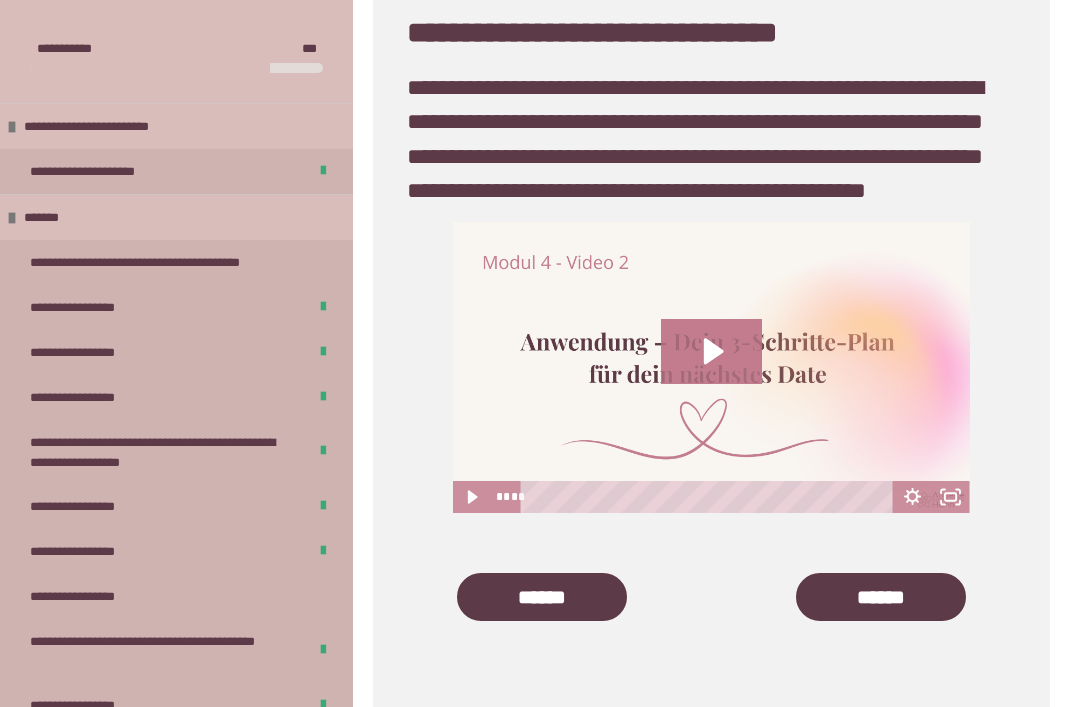 scroll, scrollTop: 360, scrollLeft: 0, axis: vertical 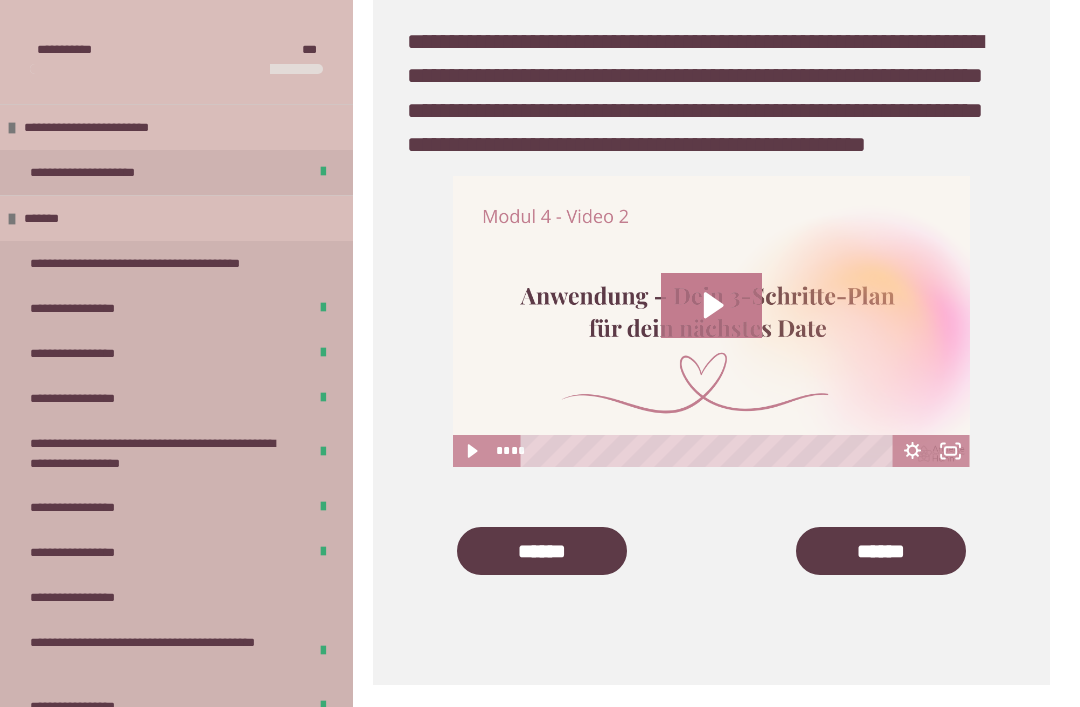 click 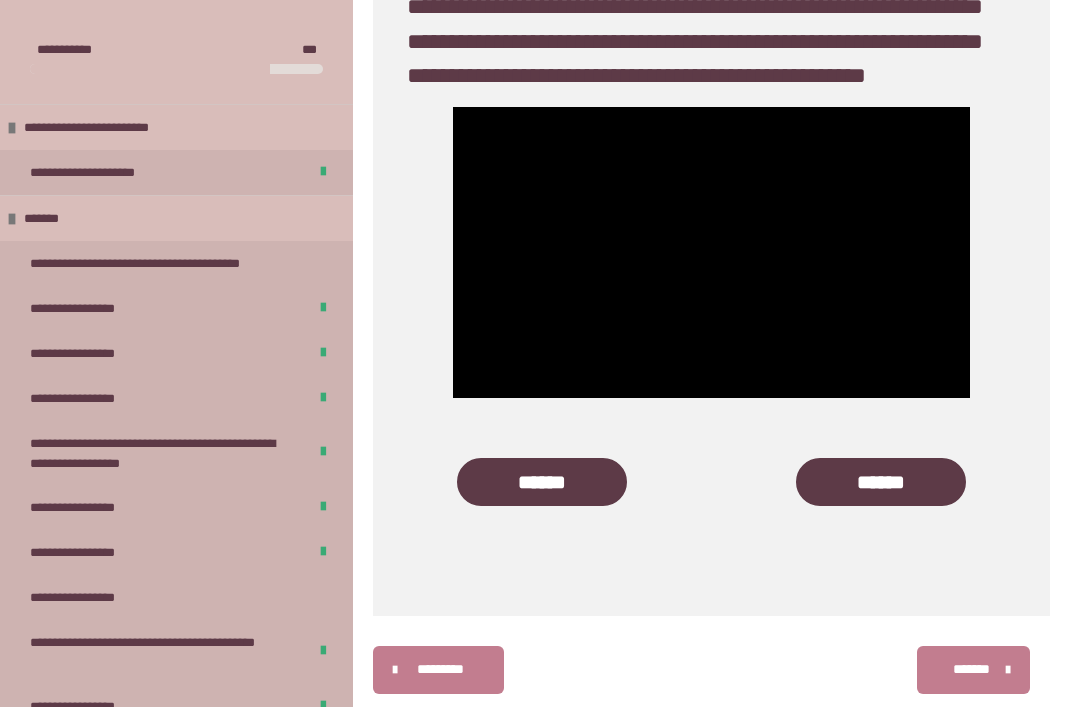 scroll, scrollTop: 444, scrollLeft: 0, axis: vertical 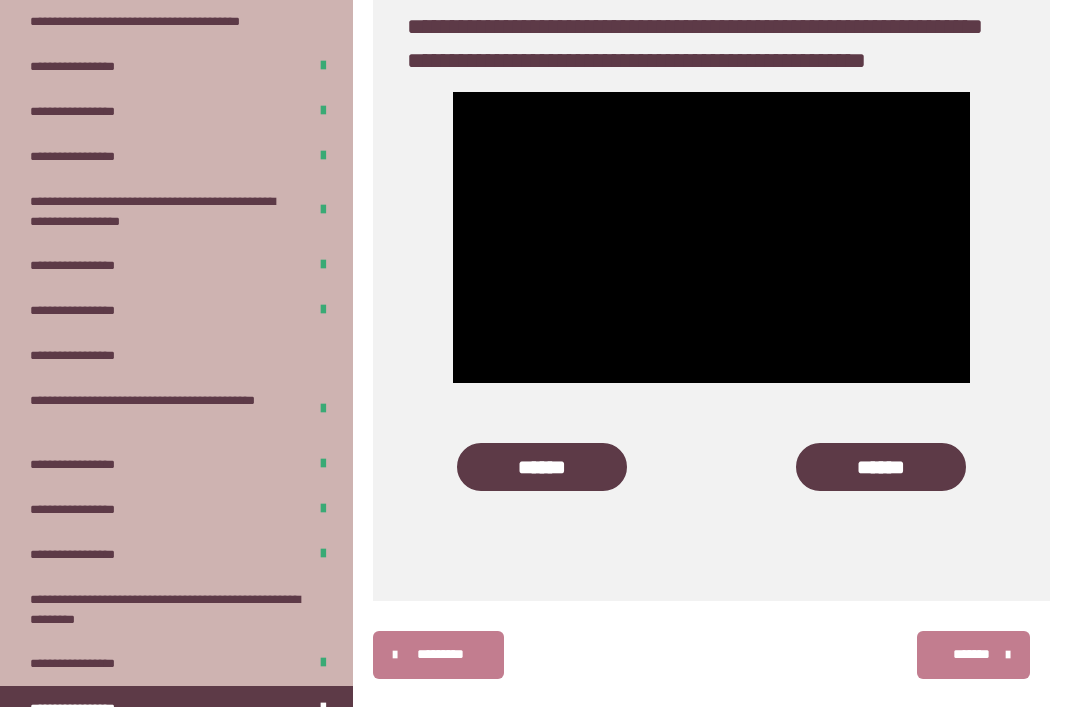 click on "******" at bounding box center (881, 467) 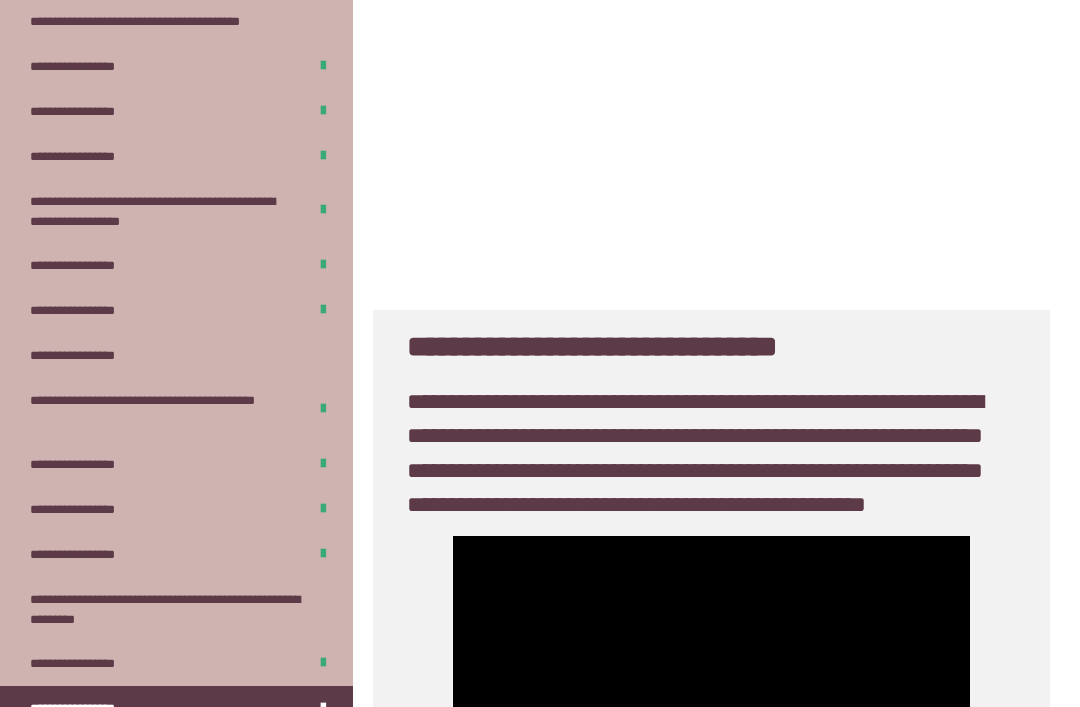 scroll, scrollTop: 0, scrollLeft: 0, axis: both 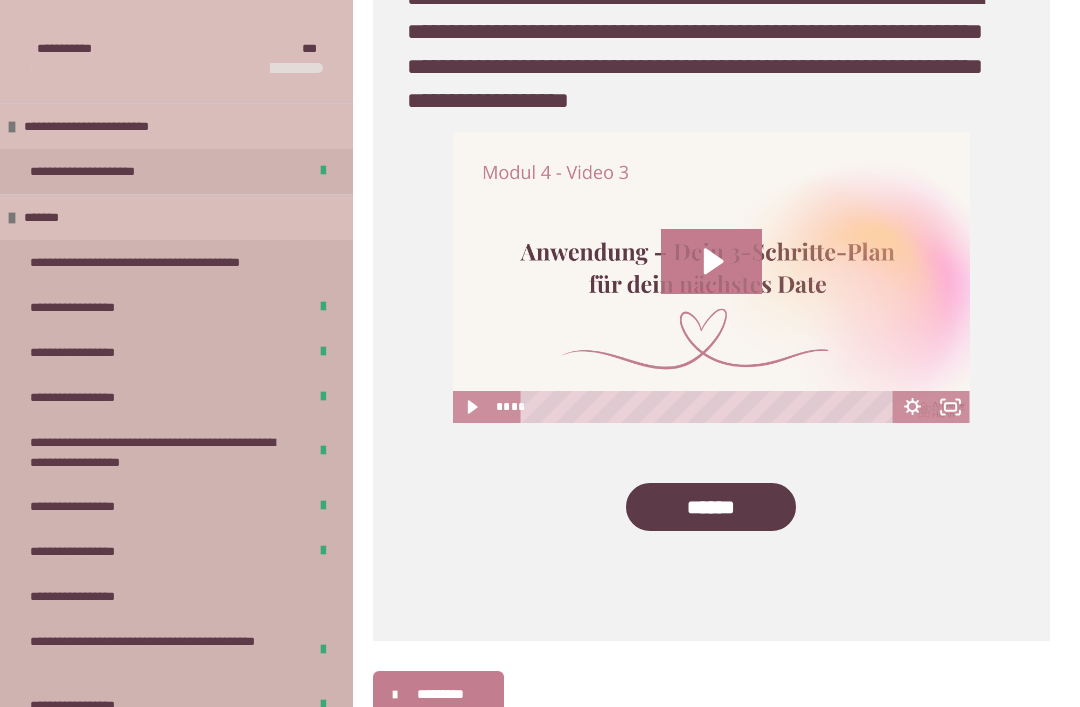 click 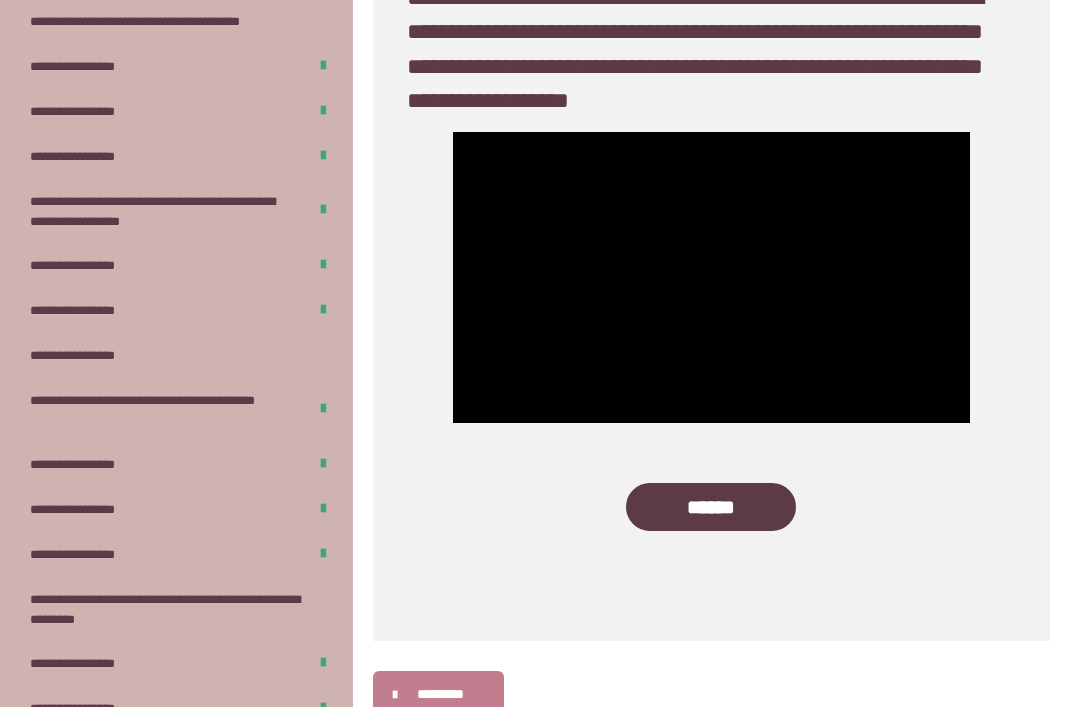 scroll, scrollTop: 242, scrollLeft: 0, axis: vertical 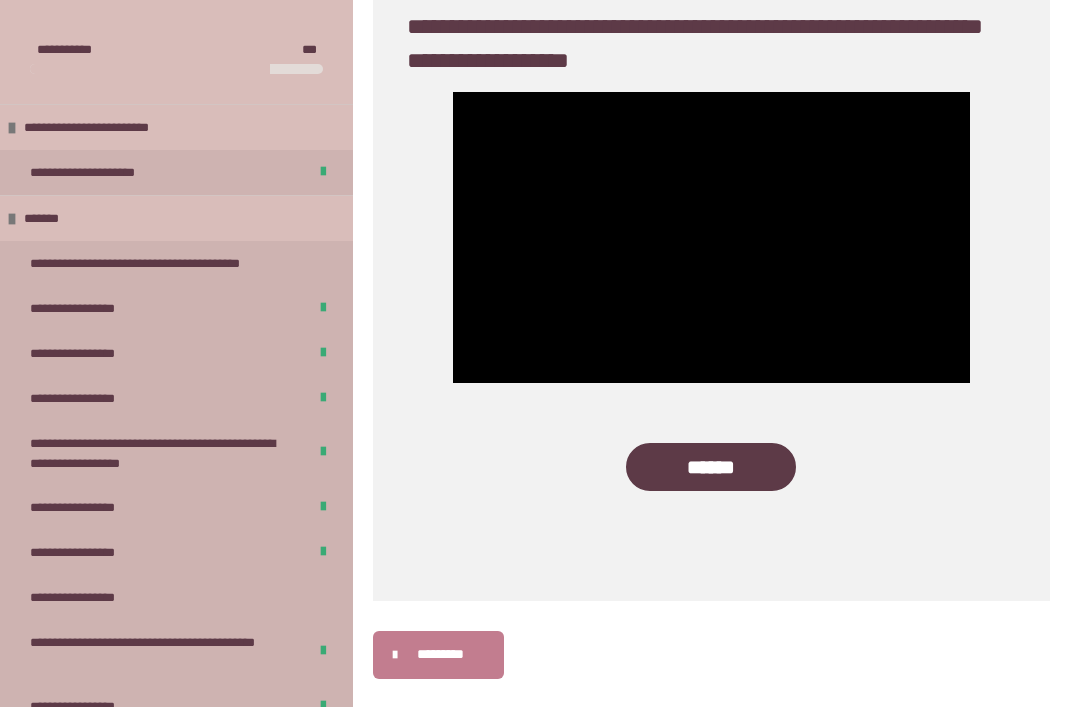click on "**********" at bounding box center (108, 127) 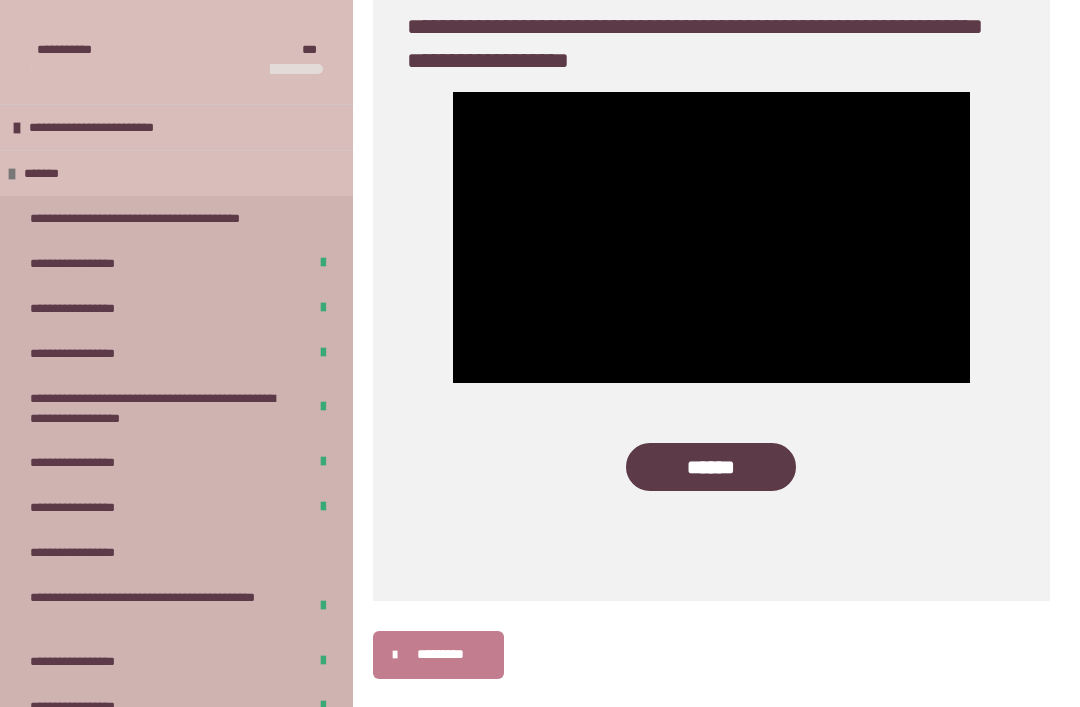 click on "**********" at bounding box center (113, 127) 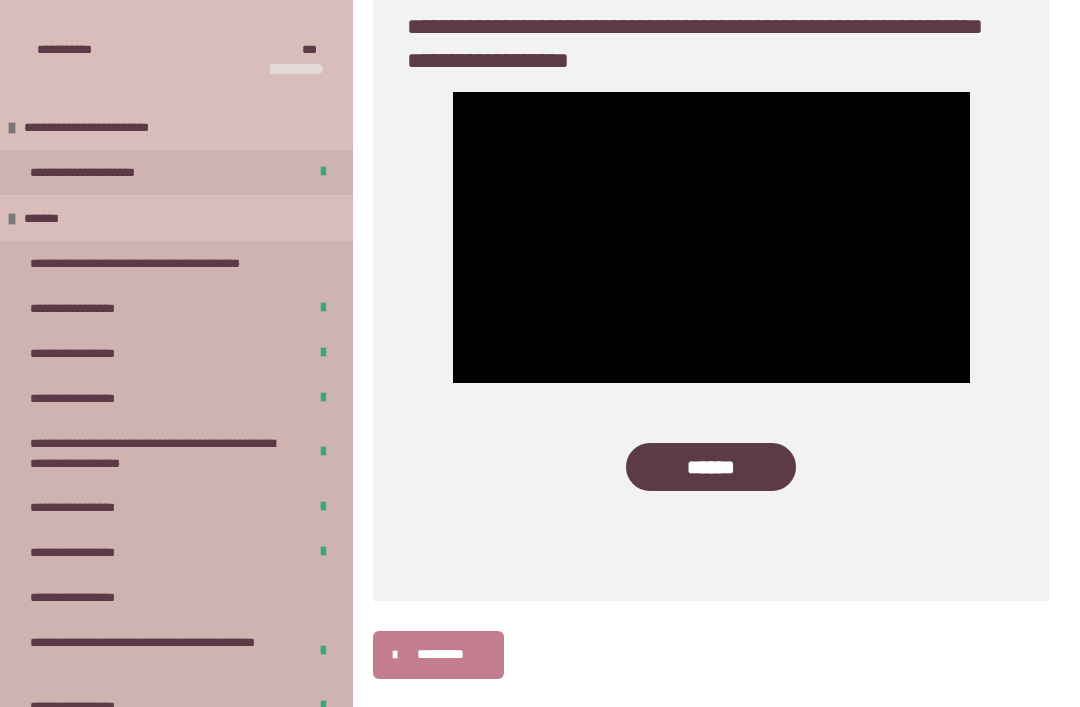 click on "**********" at bounding box center [108, 127] 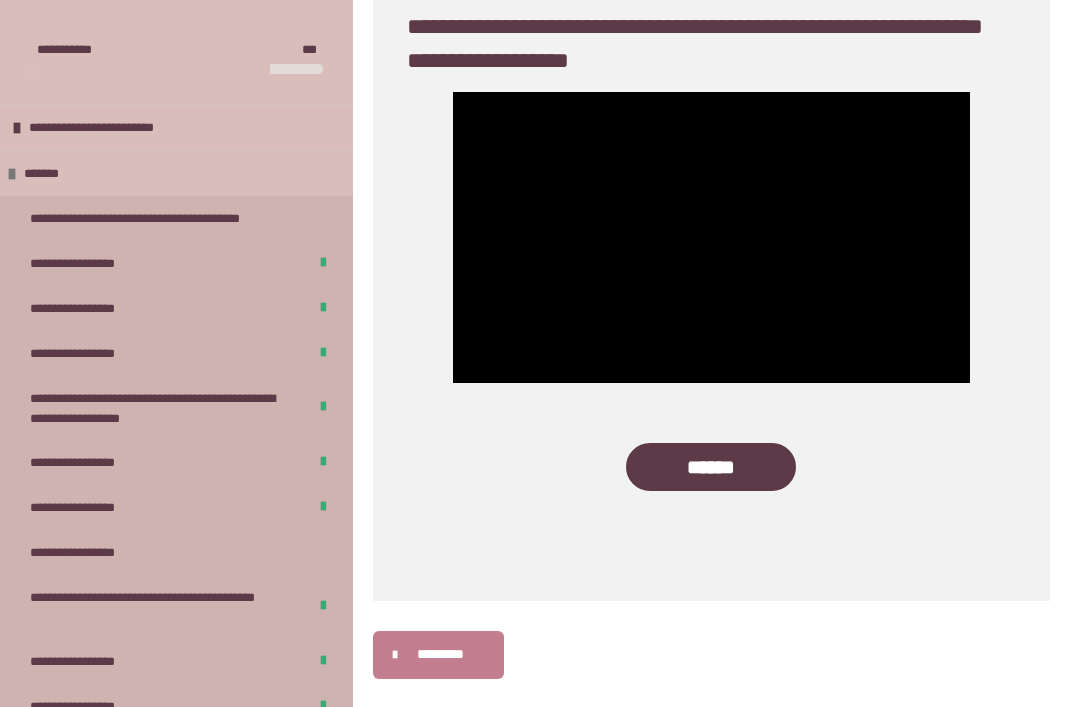 click at bounding box center (17, 128) 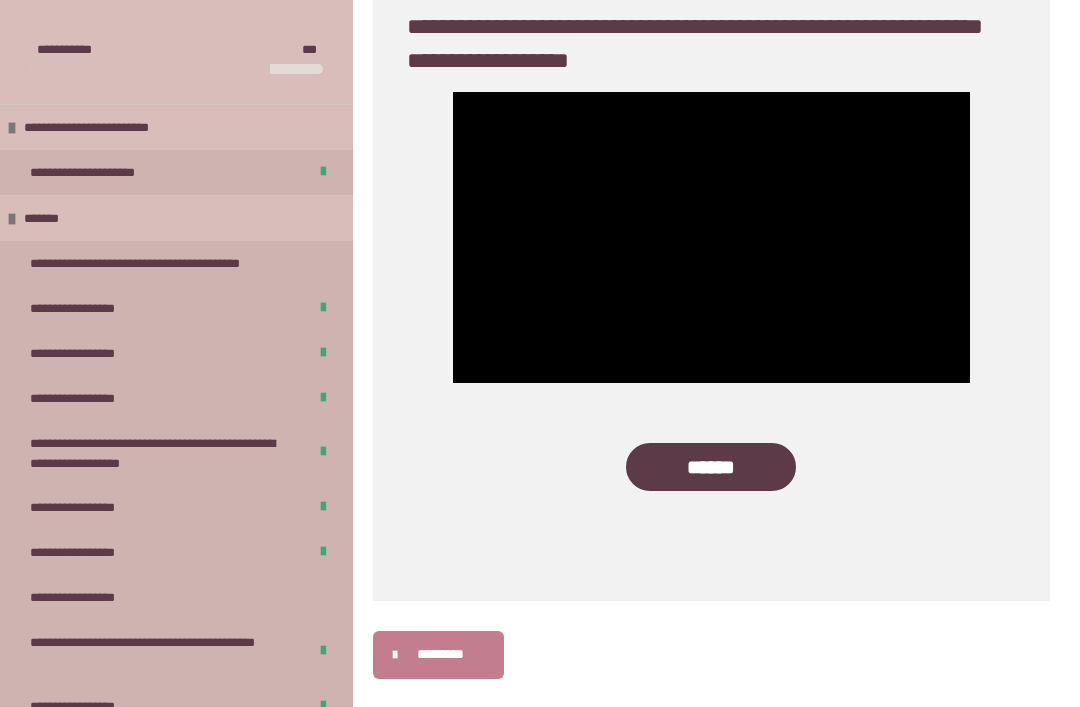 click on "**********" at bounding box center [176, 172] 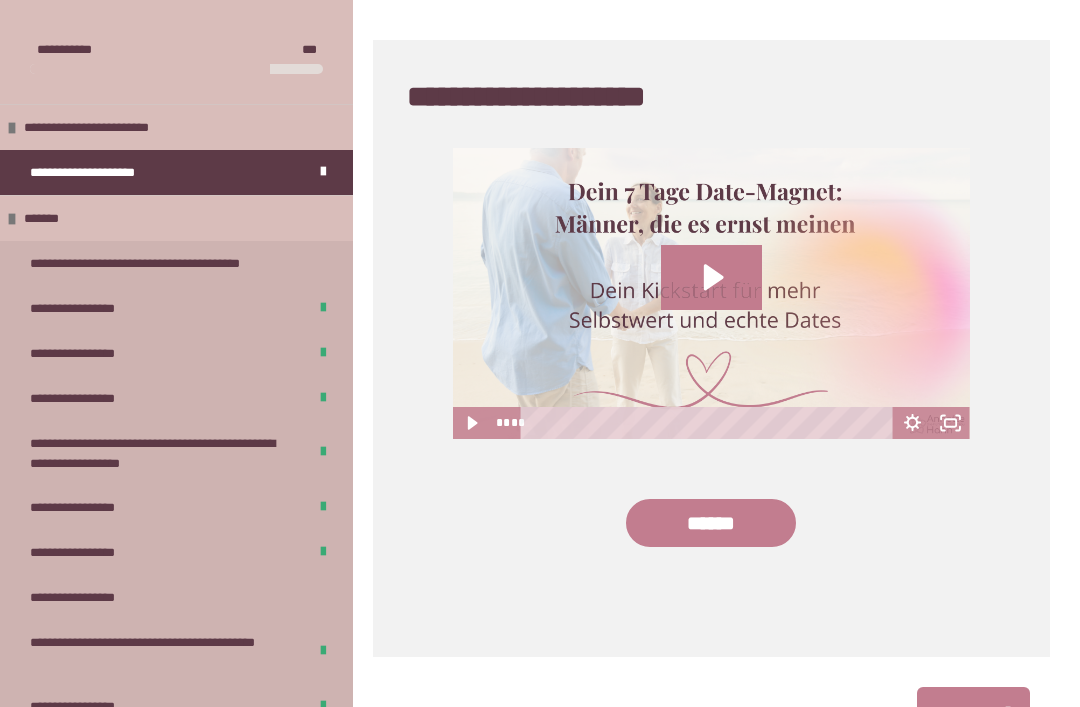 scroll, scrollTop: 340, scrollLeft: 0, axis: vertical 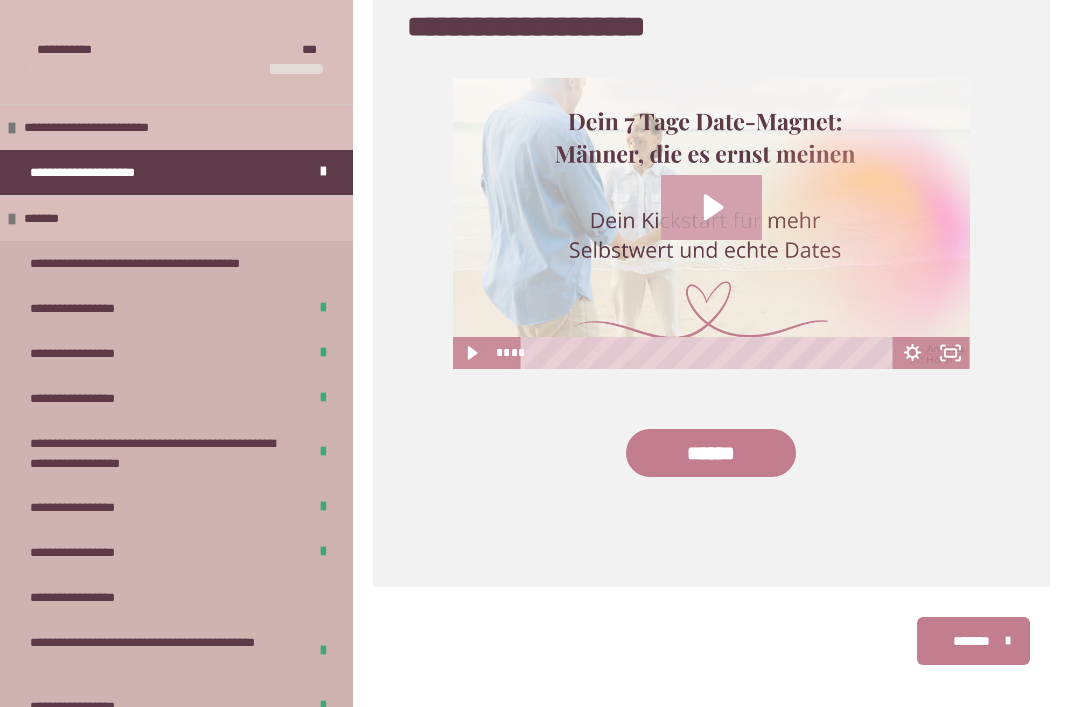 click 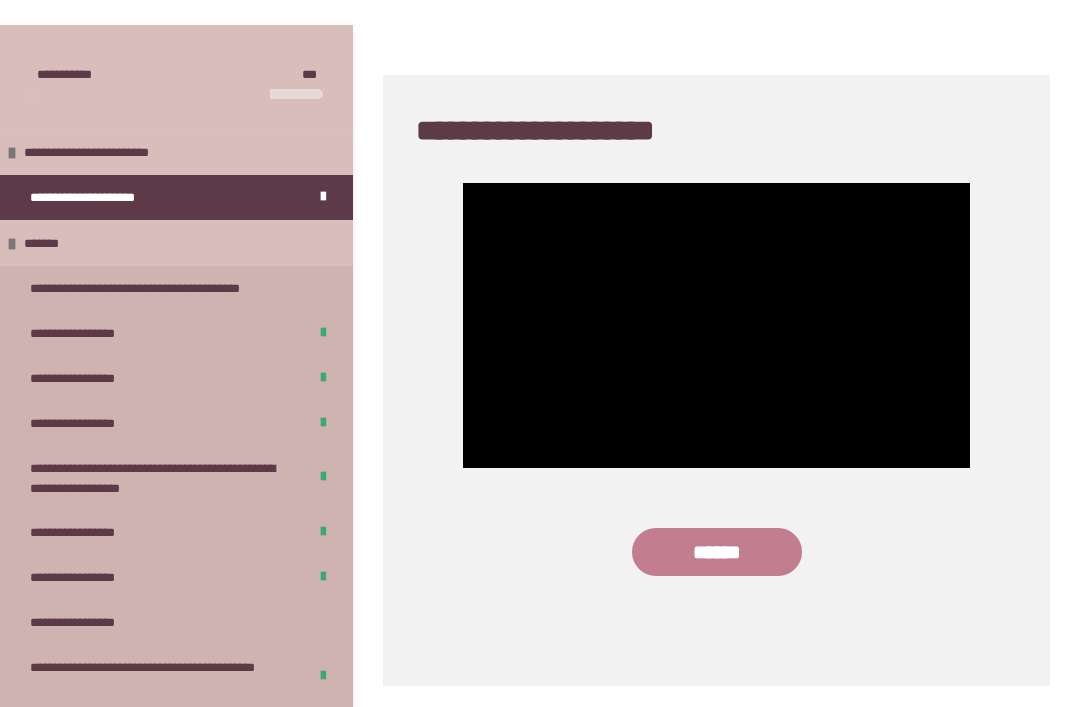 scroll, scrollTop: 233, scrollLeft: 0, axis: vertical 